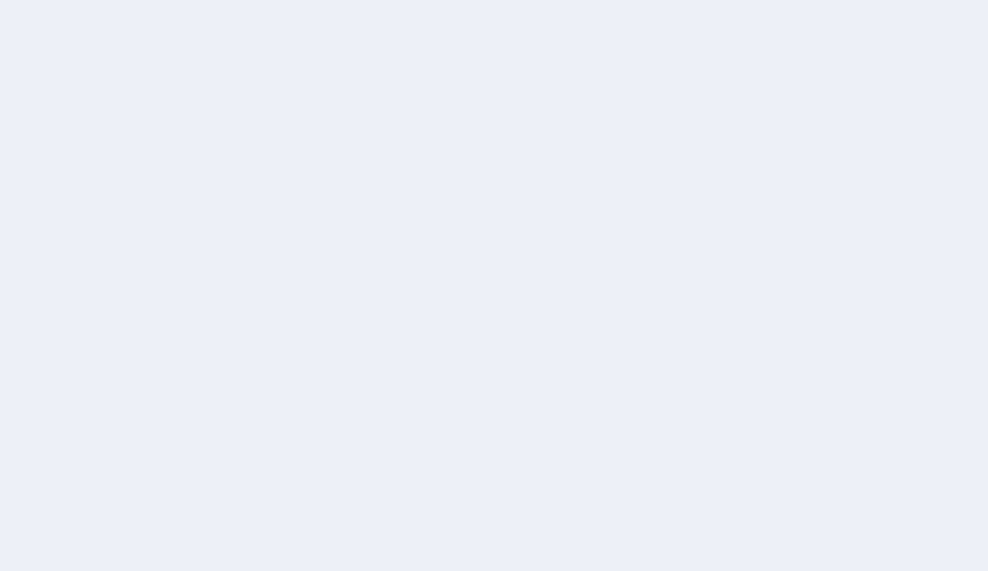 scroll, scrollTop: 0, scrollLeft: 0, axis: both 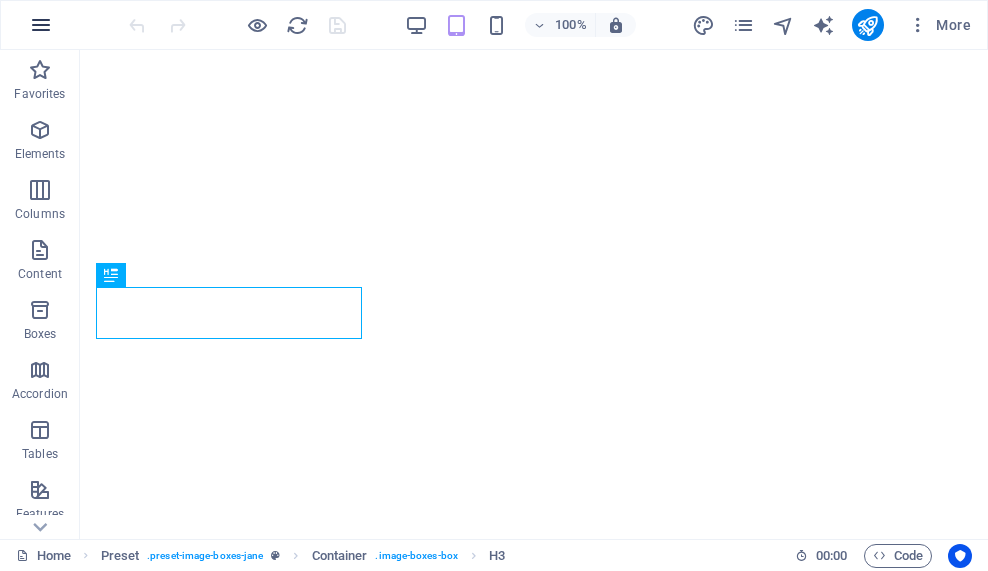 click at bounding box center (41, 25) 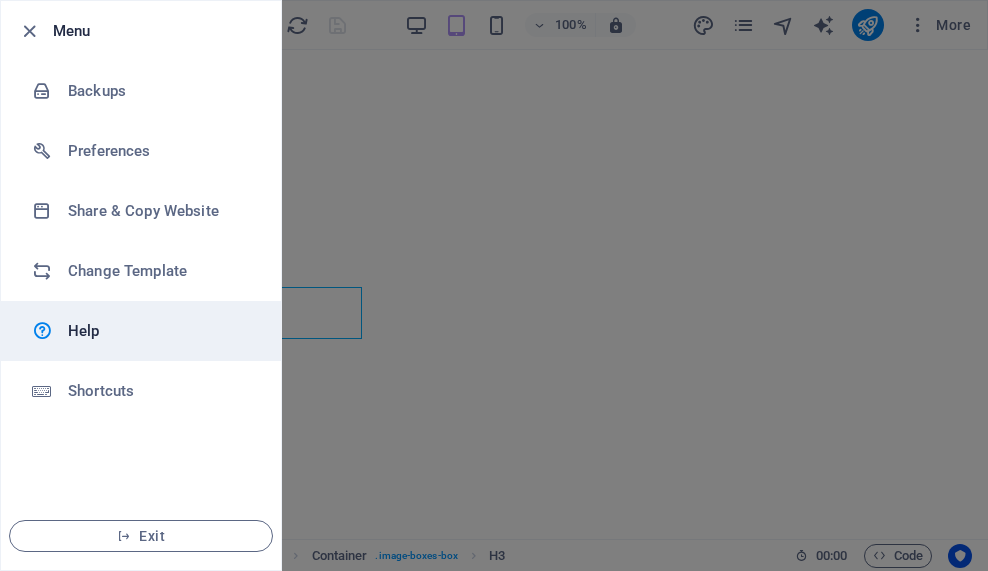 click on "Help" at bounding box center [160, 331] 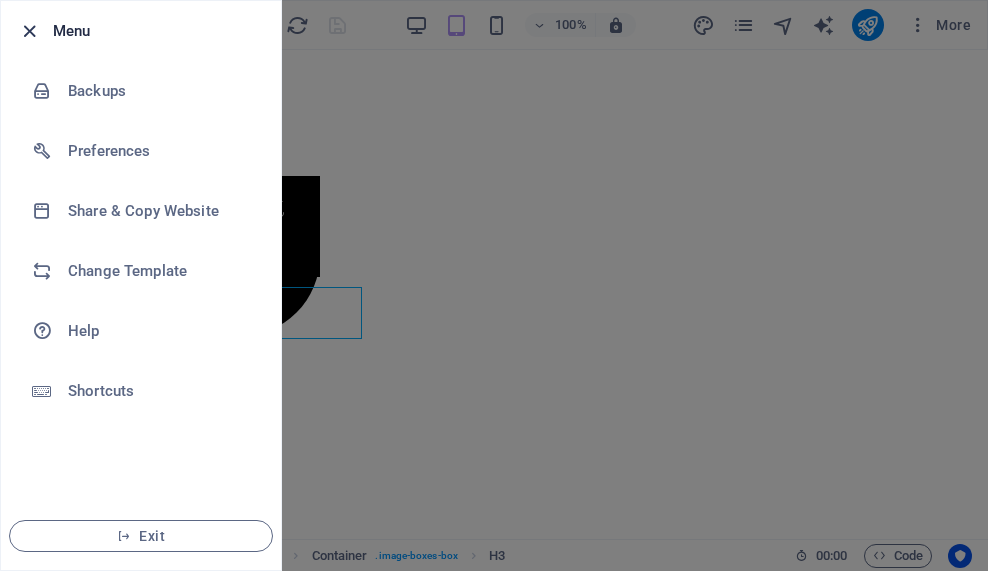 click at bounding box center [29, 31] 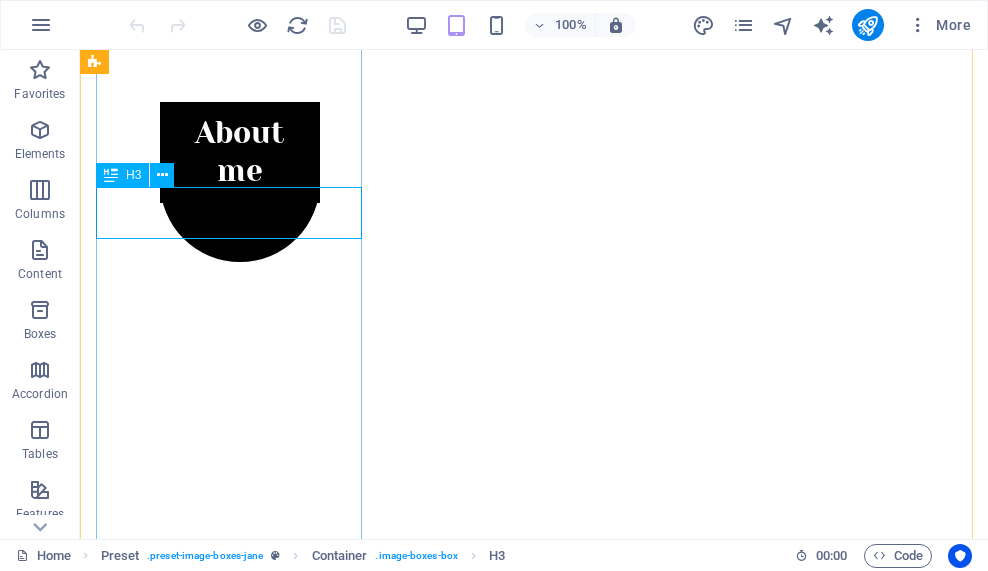 scroll, scrollTop: 726, scrollLeft: 0, axis: vertical 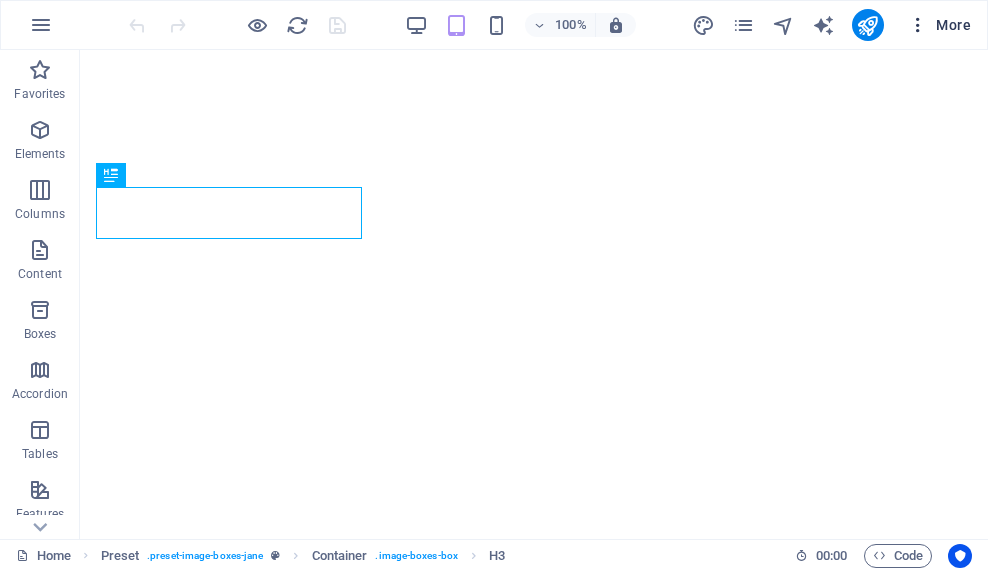 click on "More" at bounding box center [939, 25] 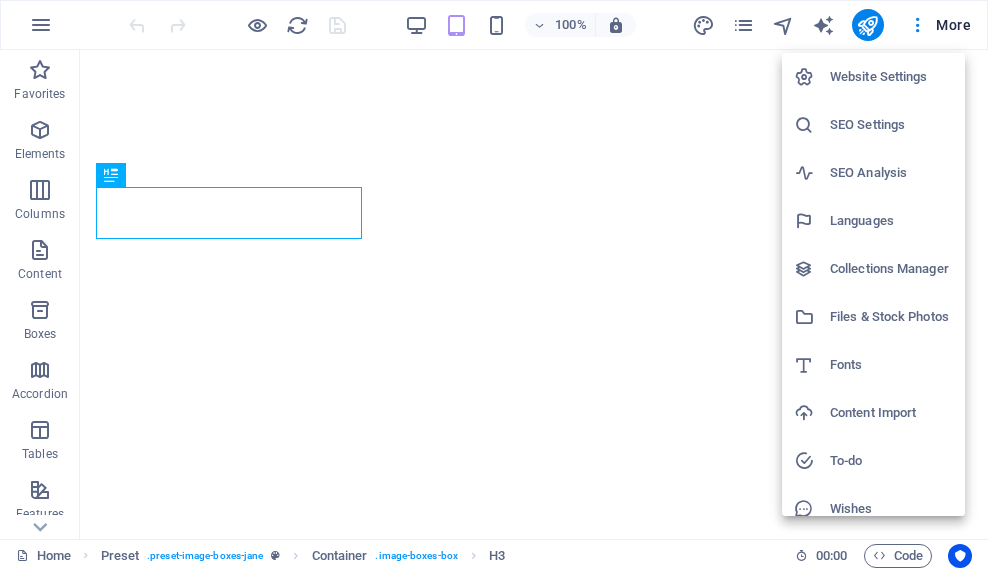 click on "Website Settings" at bounding box center [891, 77] 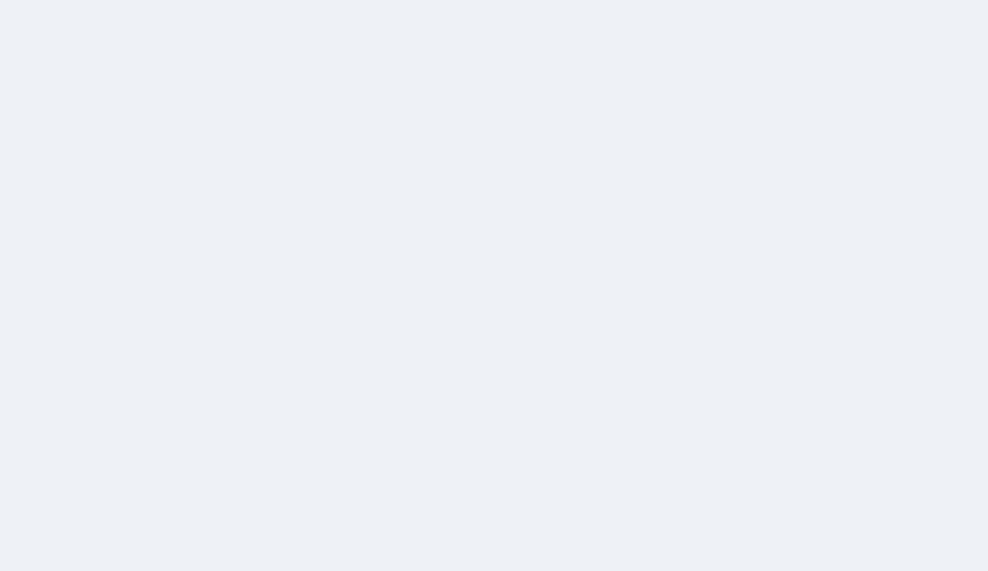 scroll, scrollTop: 0, scrollLeft: 0, axis: both 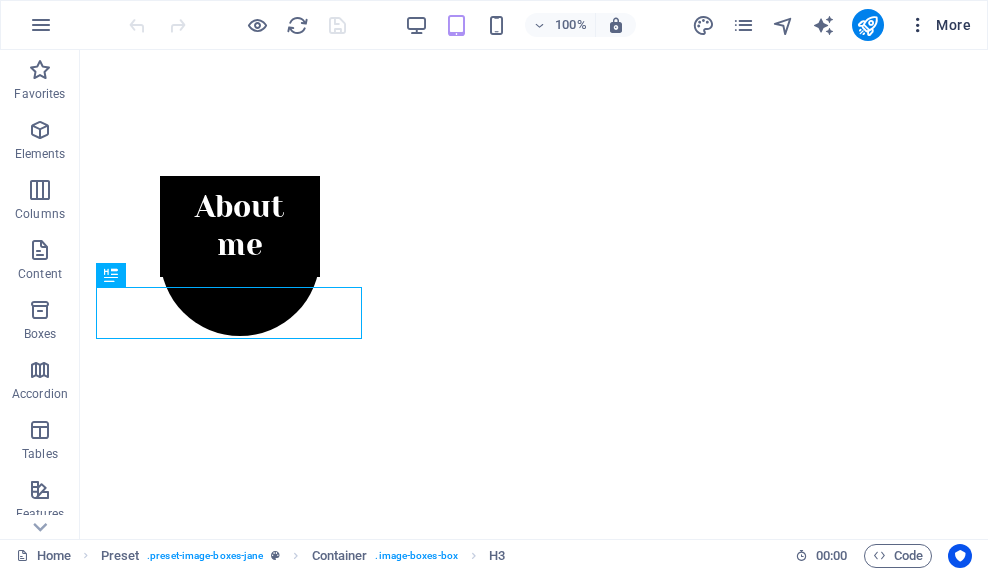 click at bounding box center [918, 25] 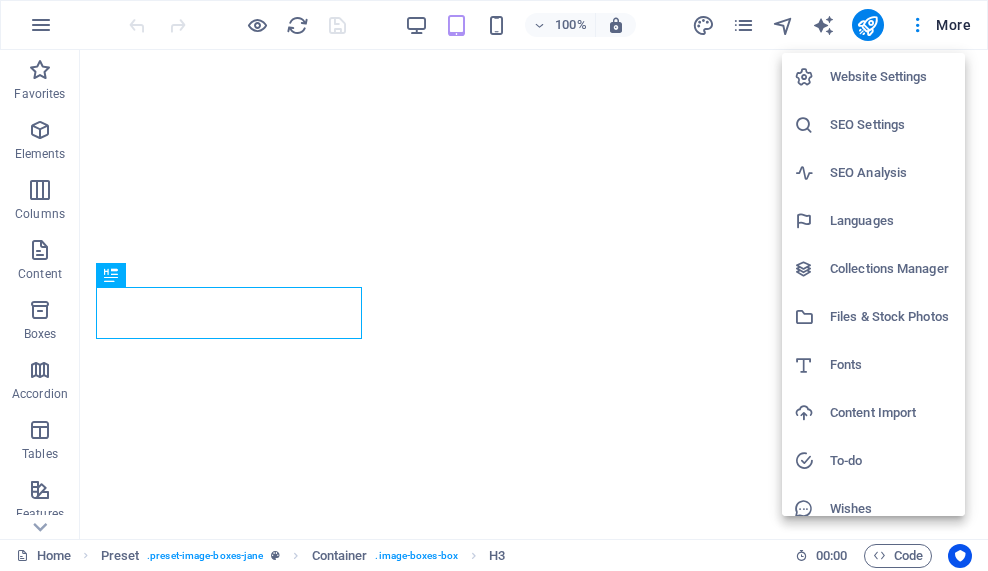 click on "Website Settings" at bounding box center [891, 77] 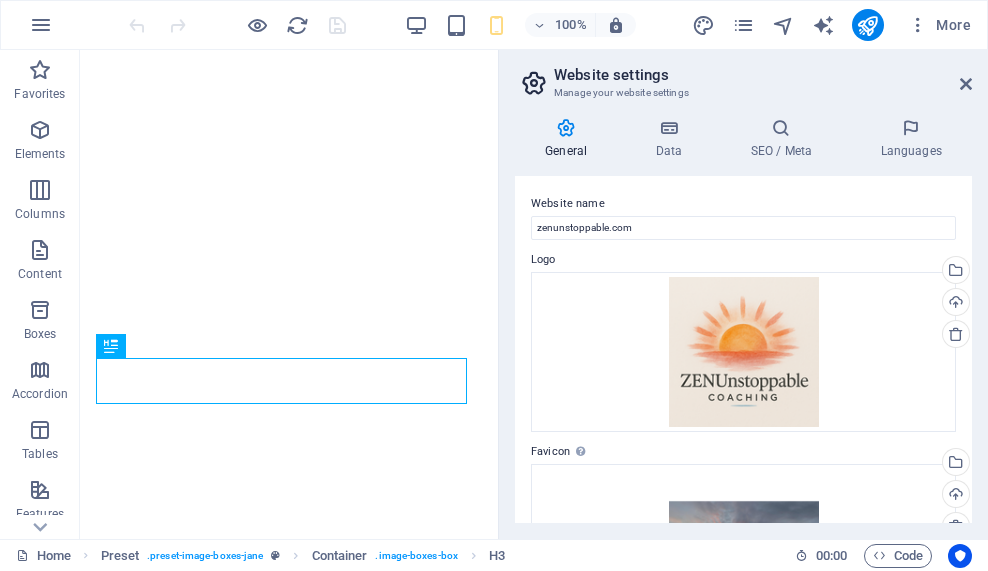 click at bounding box center [566, 128] 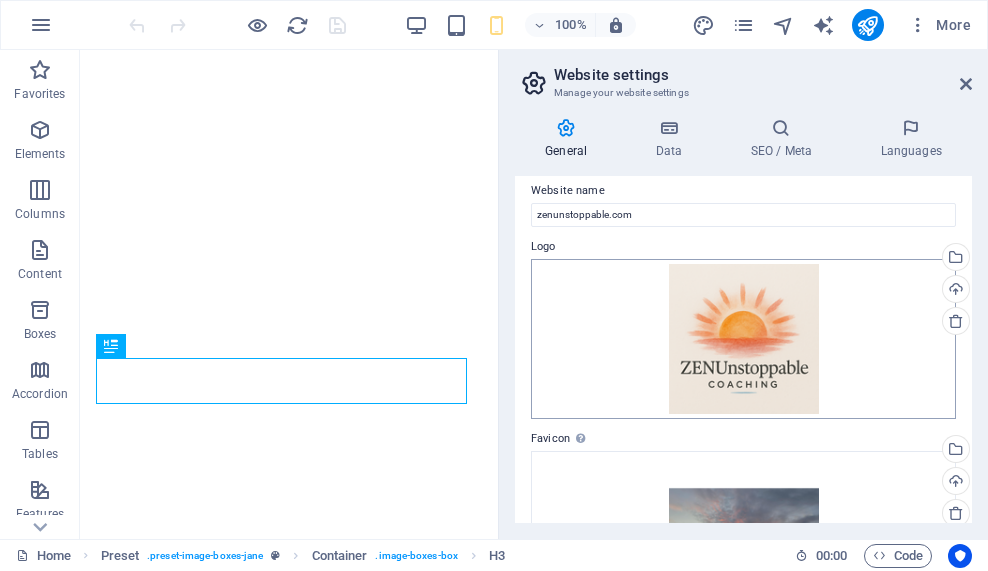 scroll, scrollTop: 0, scrollLeft: 0, axis: both 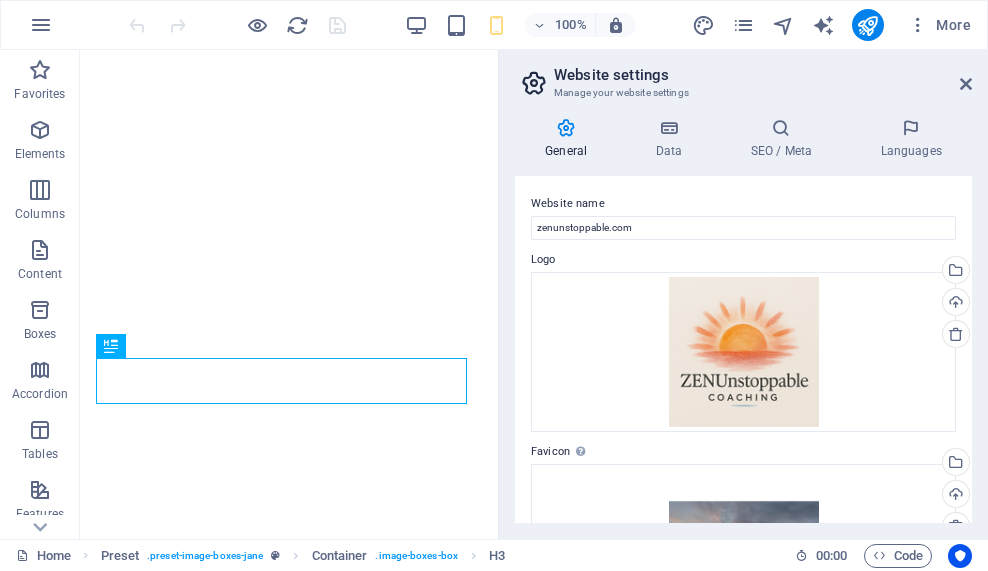 click at bounding box center (566, 128) 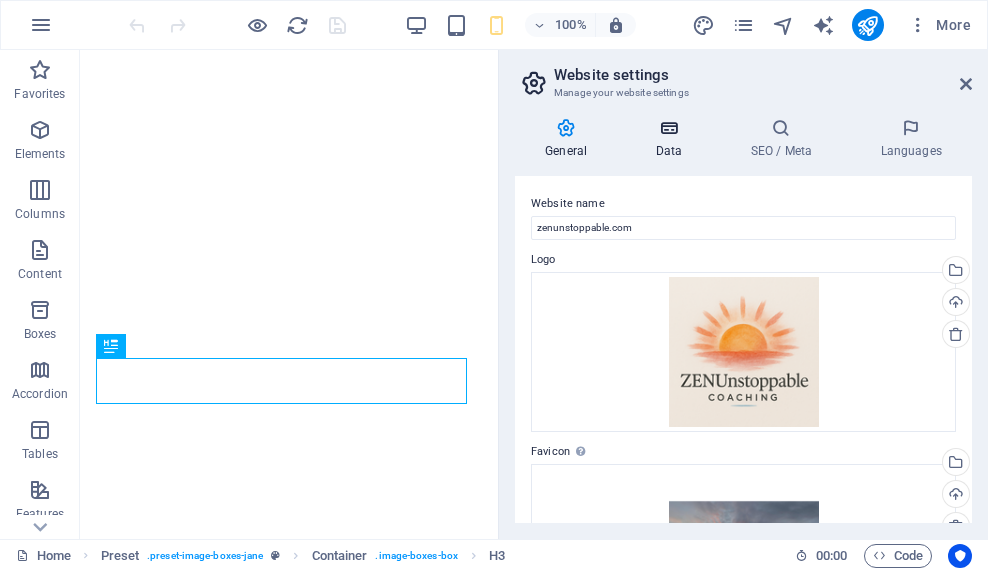 click at bounding box center [668, 128] 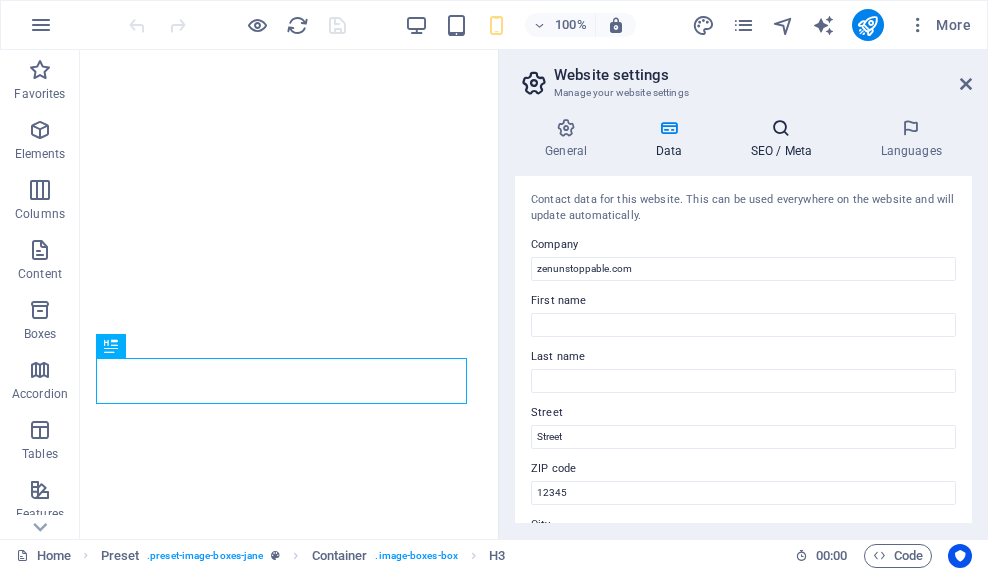 click at bounding box center [781, 128] 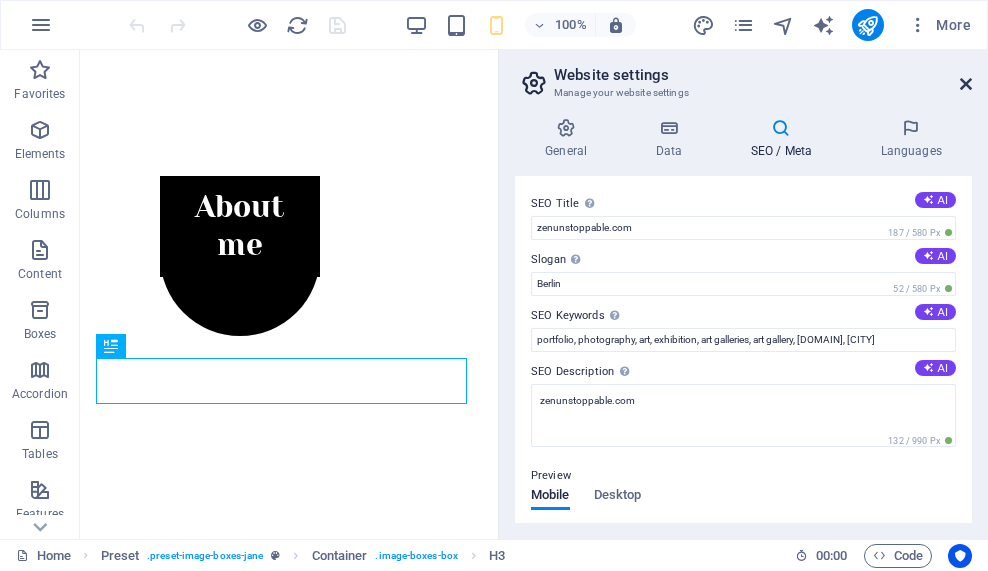 click at bounding box center [966, 84] 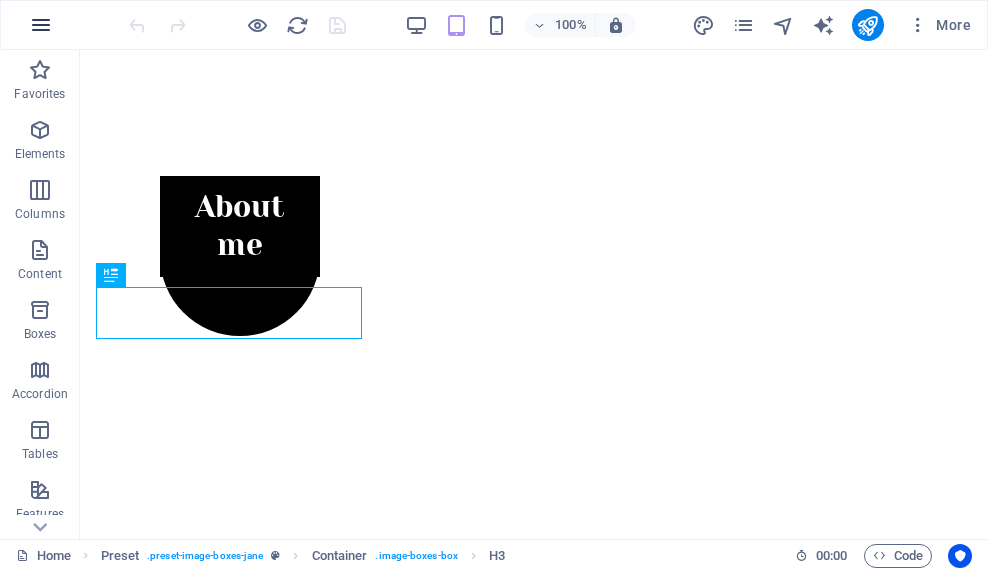 click at bounding box center (41, 25) 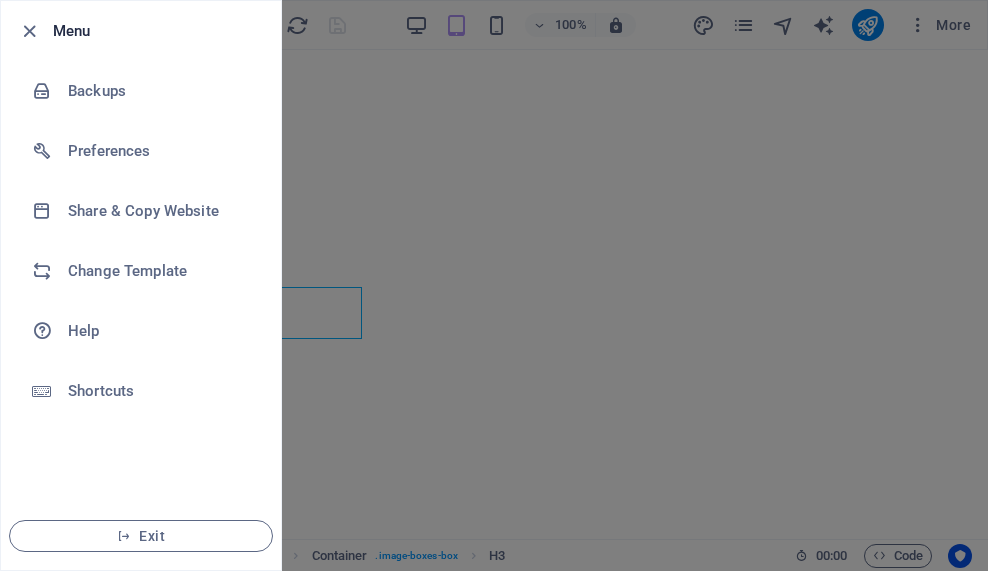 click at bounding box center [494, 285] 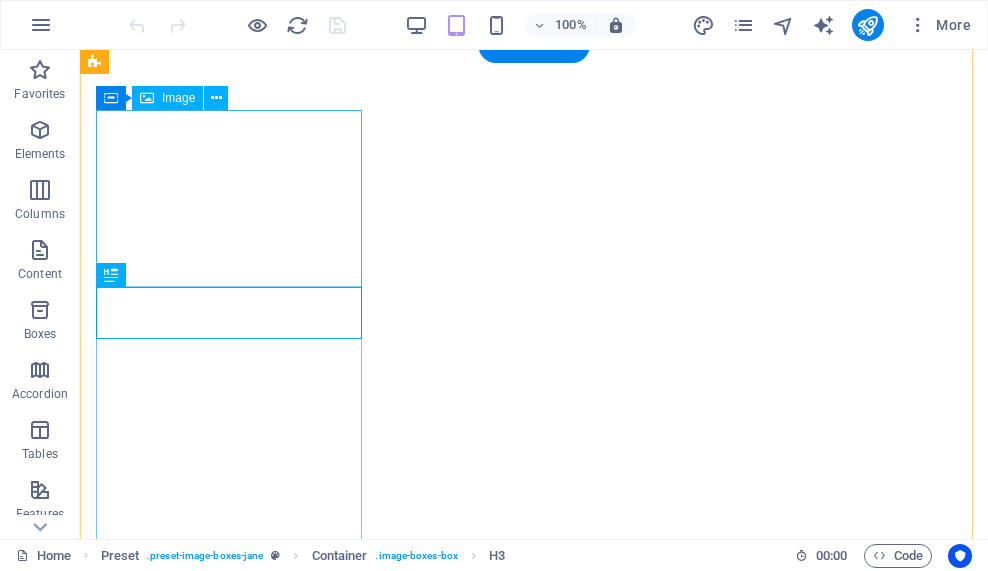 click at bounding box center [534, 1093] 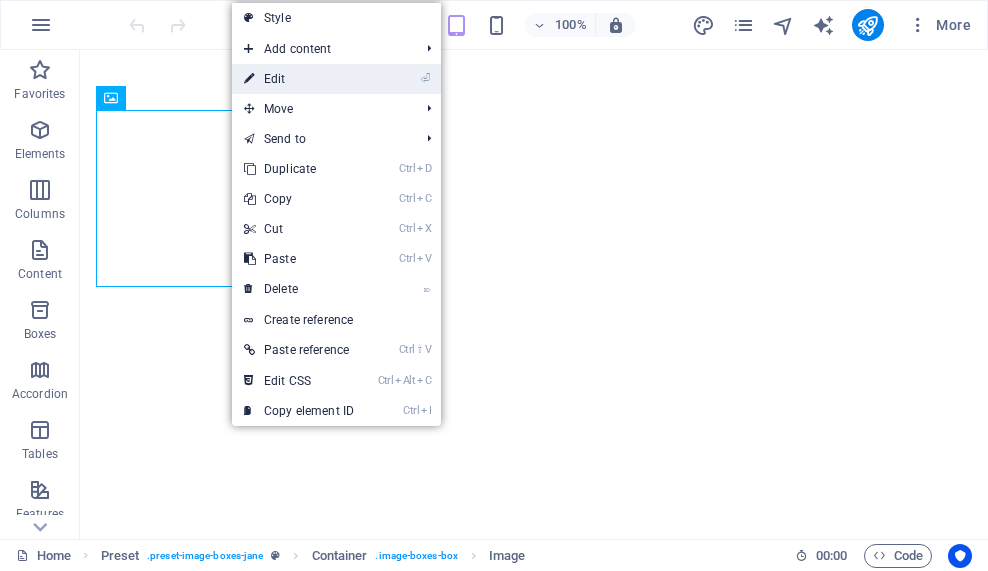 click on "⏎  Edit" at bounding box center (299, 79) 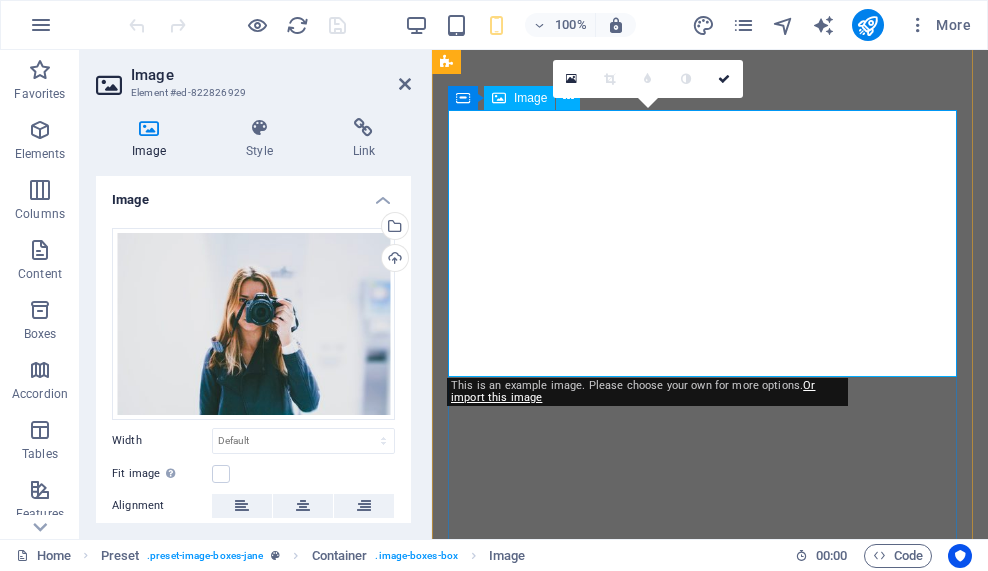 click at bounding box center [710, 1093] 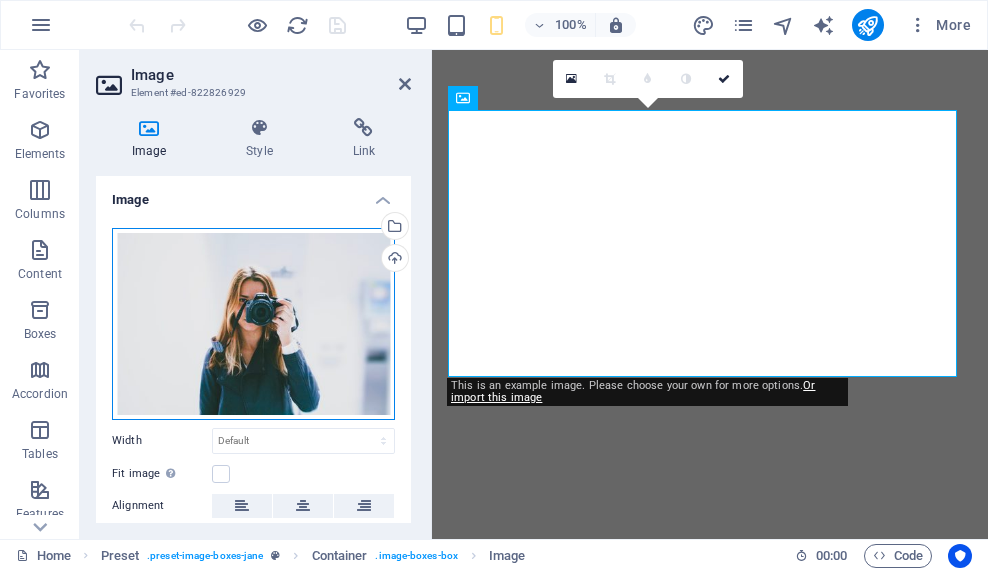 click on "Drag files here, click to choose files or select files from Files or our free stock photos & videos" at bounding box center [253, 324] 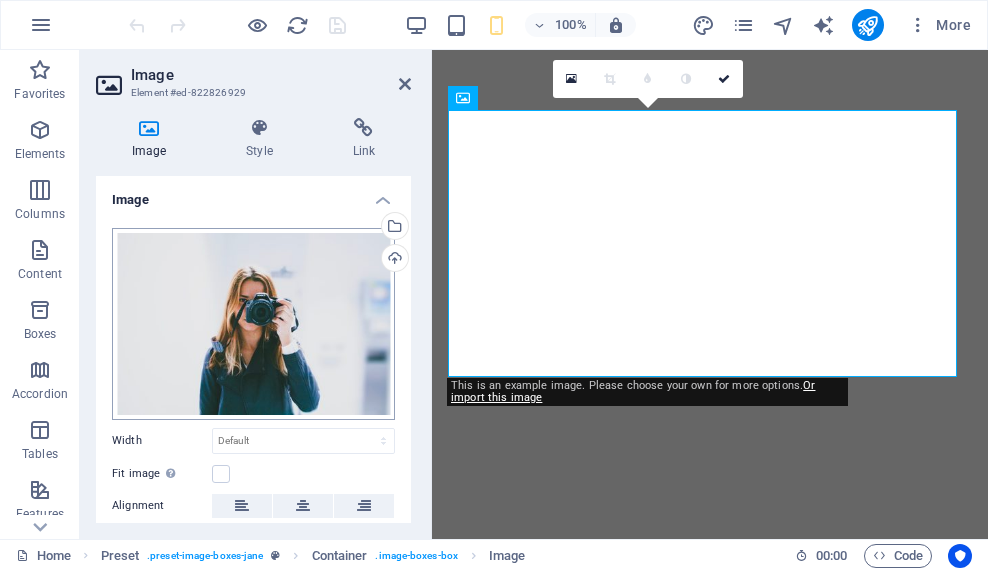 scroll, scrollTop: 676, scrollLeft: 0, axis: vertical 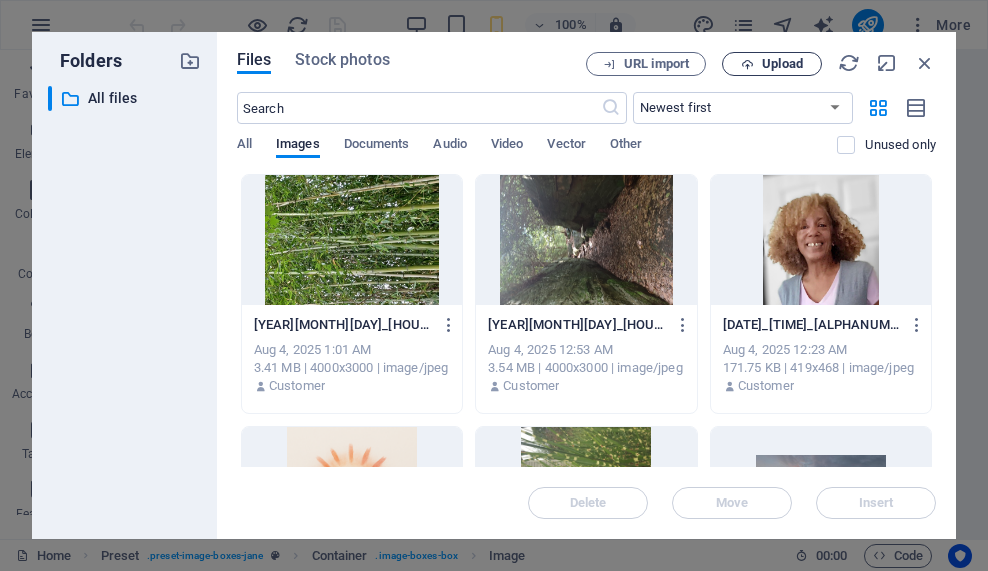 click on "Upload" at bounding box center [782, 64] 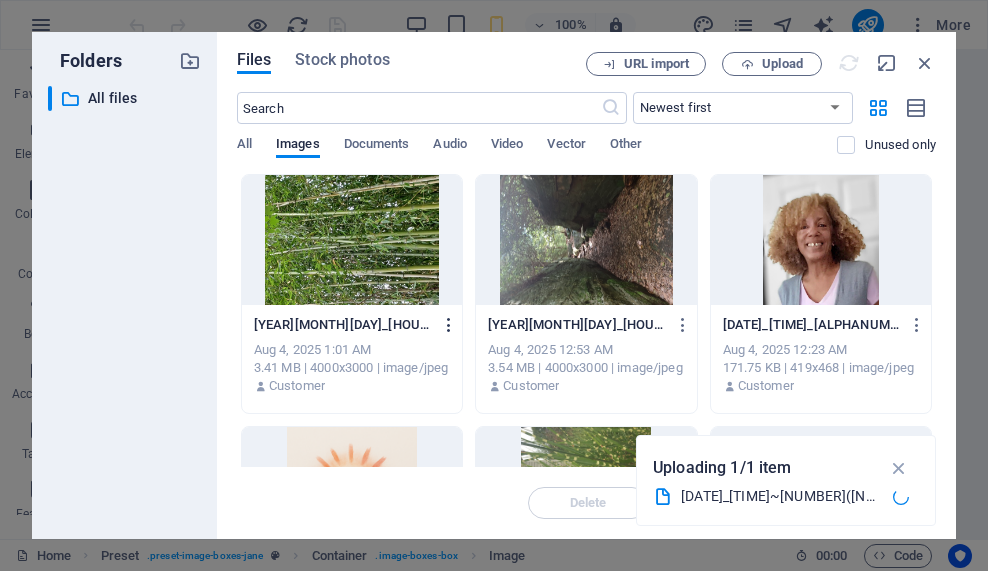 scroll, scrollTop: 626, scrollLeft: 0, axis: vertical 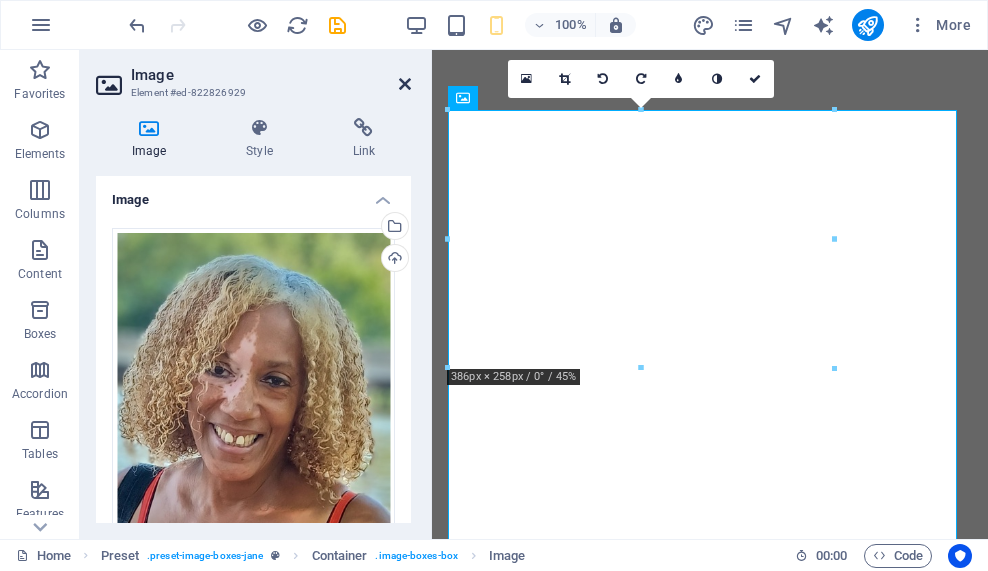click at bounding box center (405, 84) 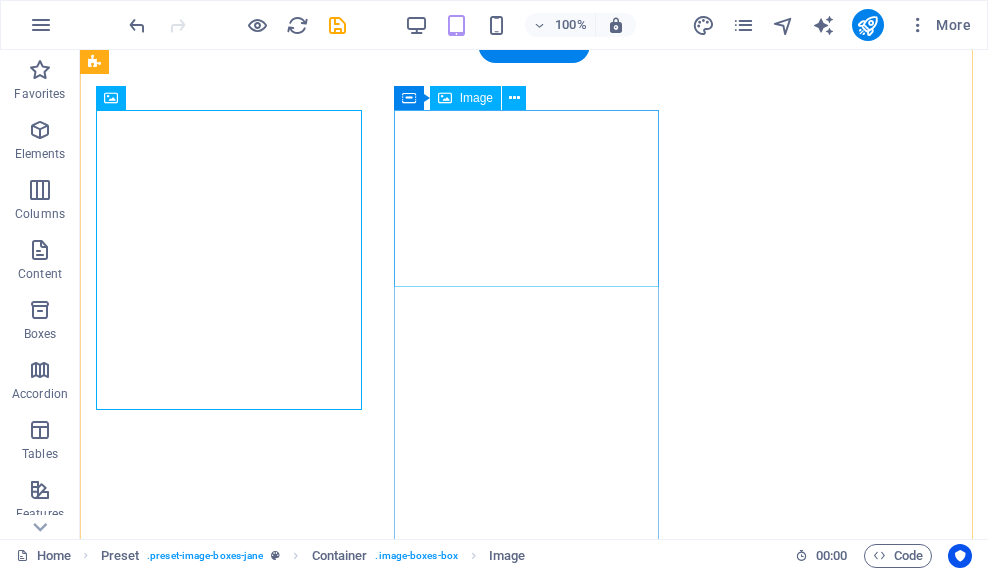 click at bounding box center (534, 3098) 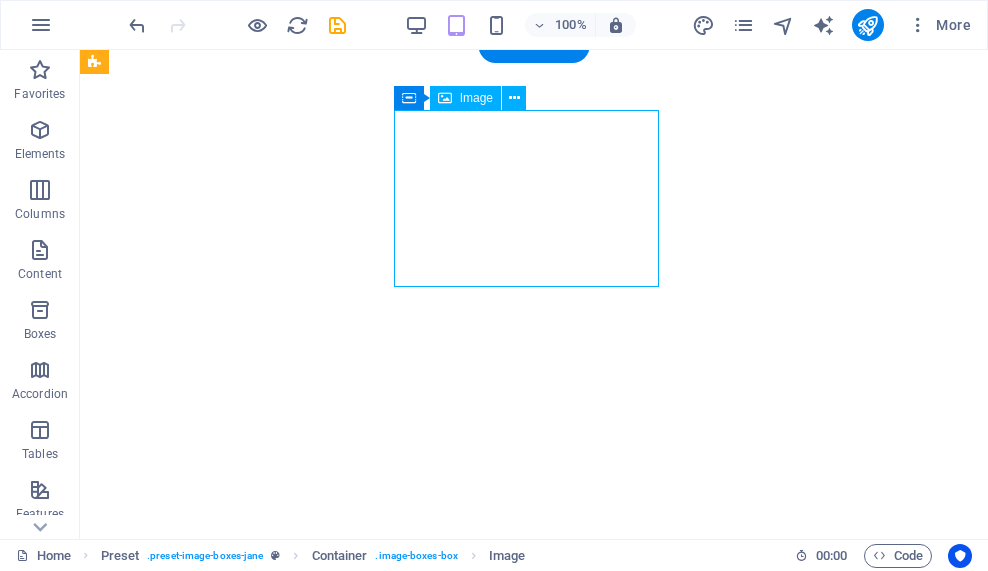 click at bounding box center [534, 3098] 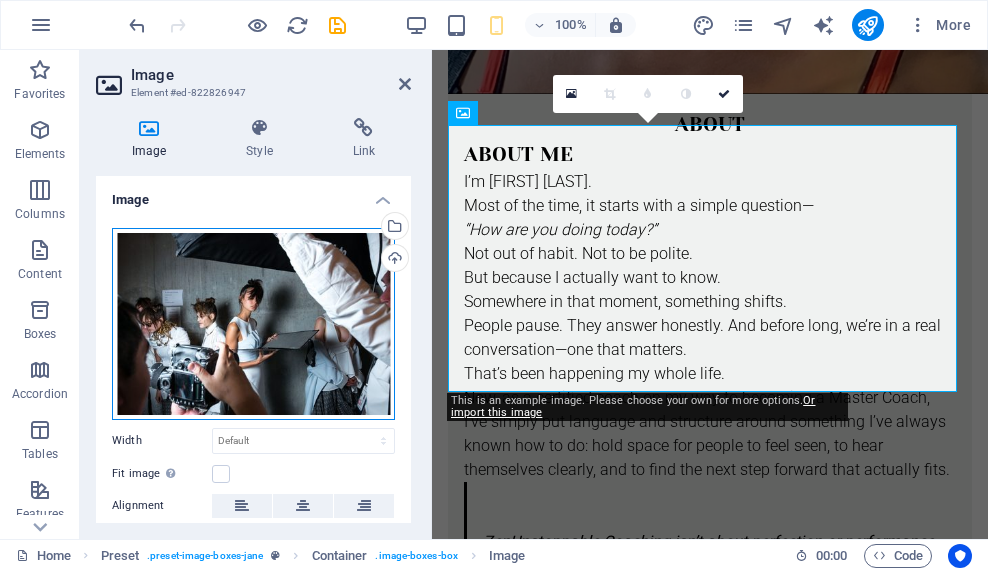 click on "Drag files here, click to choose files or select files from Files or our free stock photos & videos" at bounding box center [253, 324] 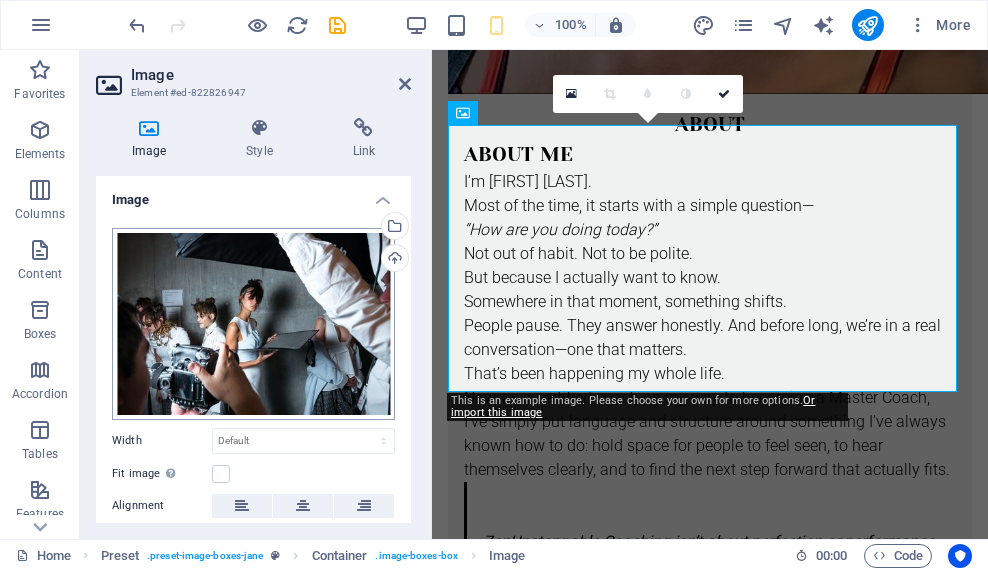 scroll, scrollTop: 6281, scrollLeft: 0, axis: vertical 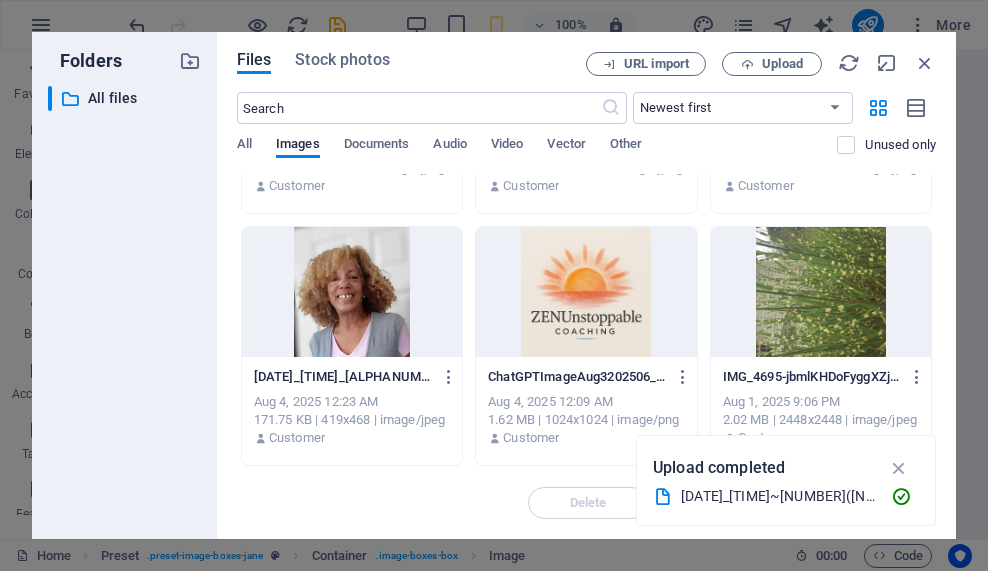 click at bounding box center [586, 292] 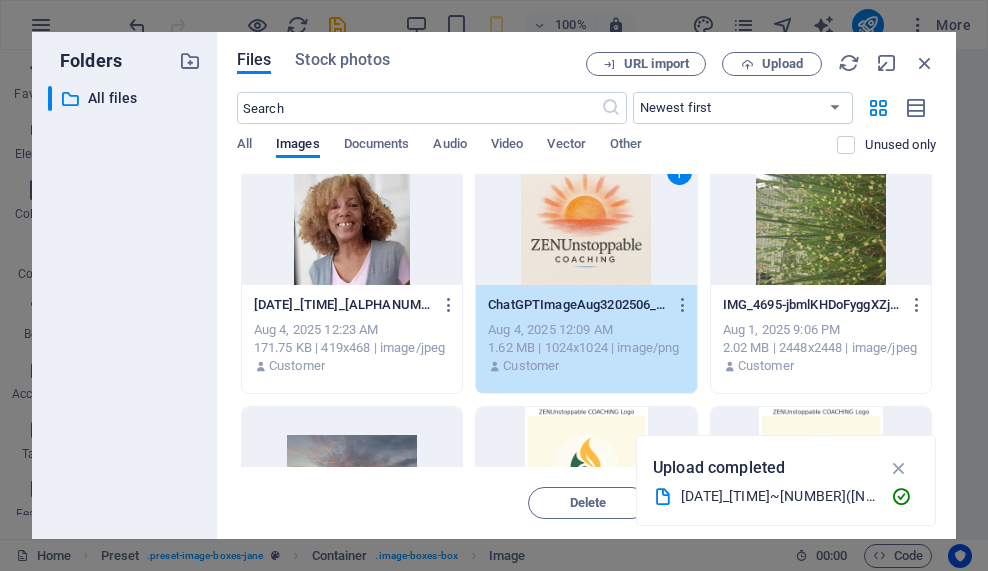 scroll, scrollTop: 300, scrollLeft: 0, axis: vertical 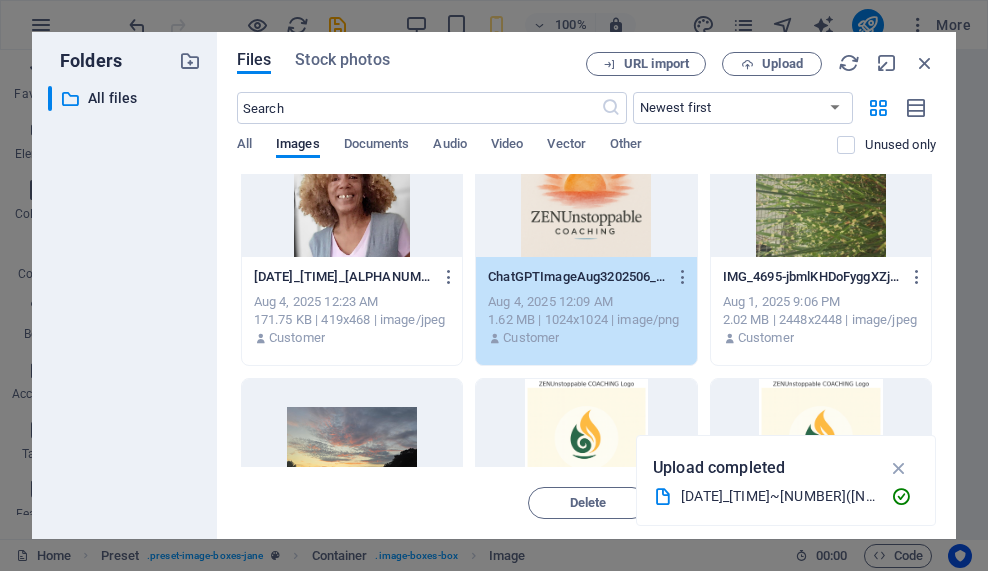 click on "1" at bounding box center (586, 192) 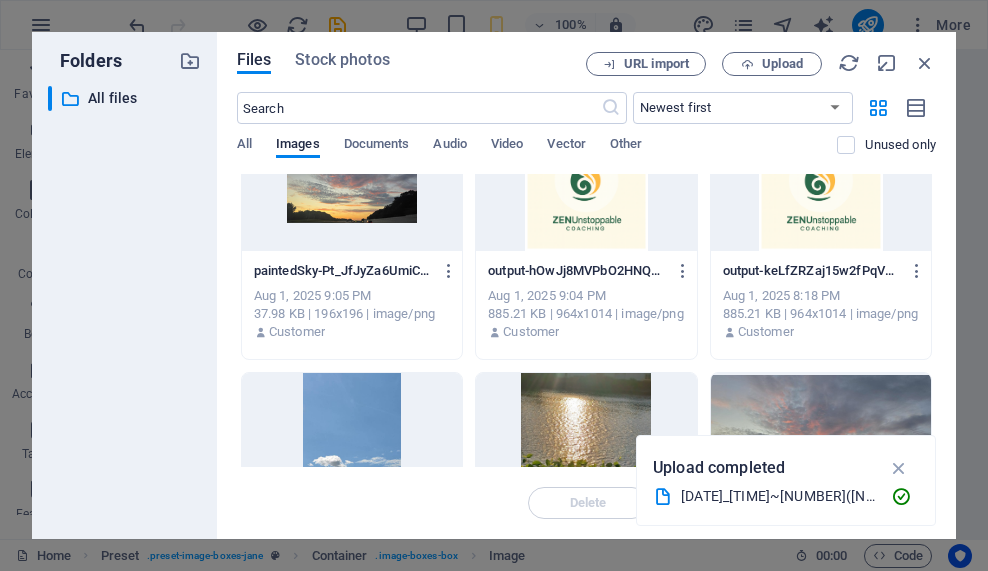 scroll, scrollTop: 700, scrollLeft: 0, axis: vertical 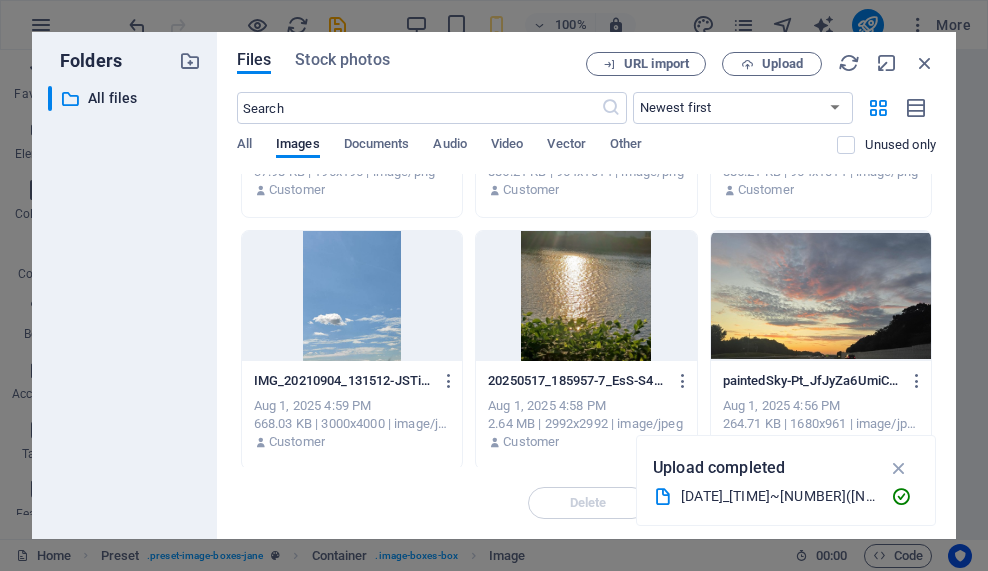 click at bounding box center [821, 296] 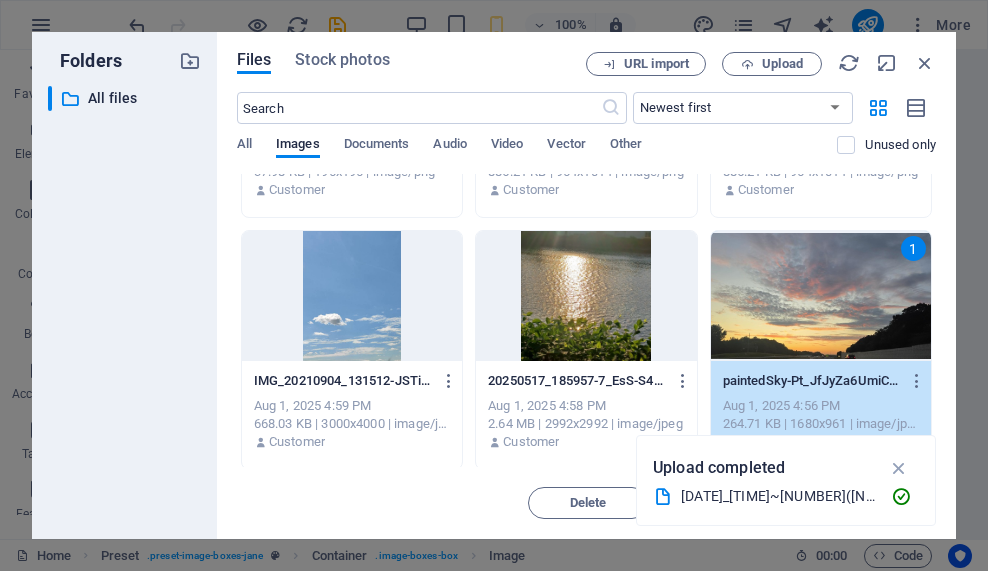 click on "​ All files All files" at bounding box center [124, 304] 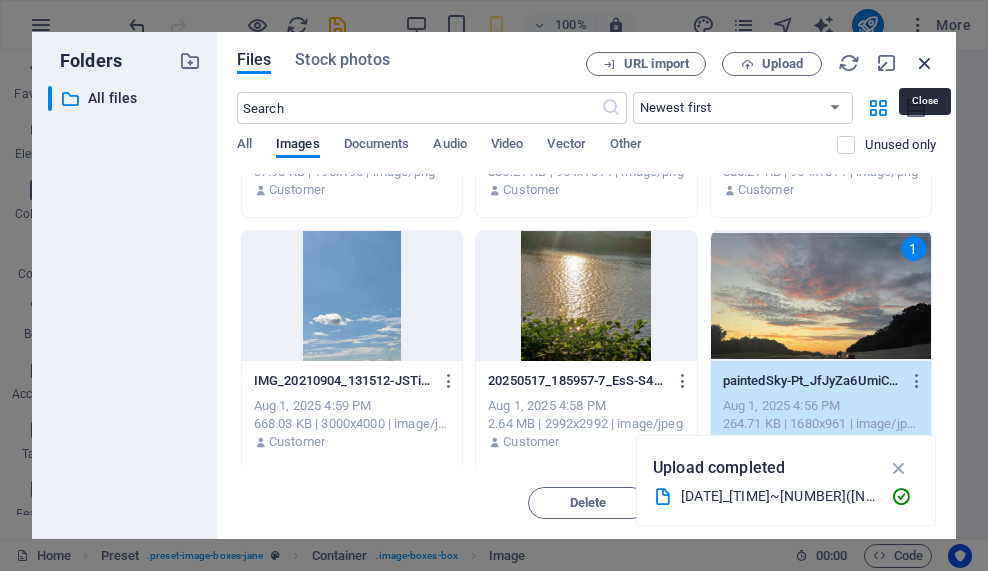 click at bounding box center [925, 63] 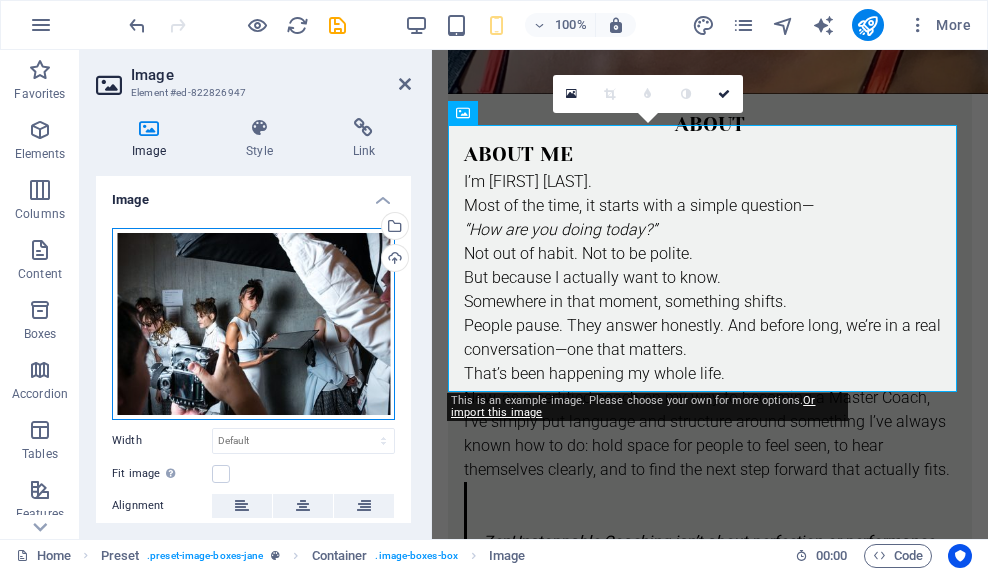 click on "Drag files here, click to choose files or select files from Files or our free stock photos & videos" at bounding box center [253, 324] 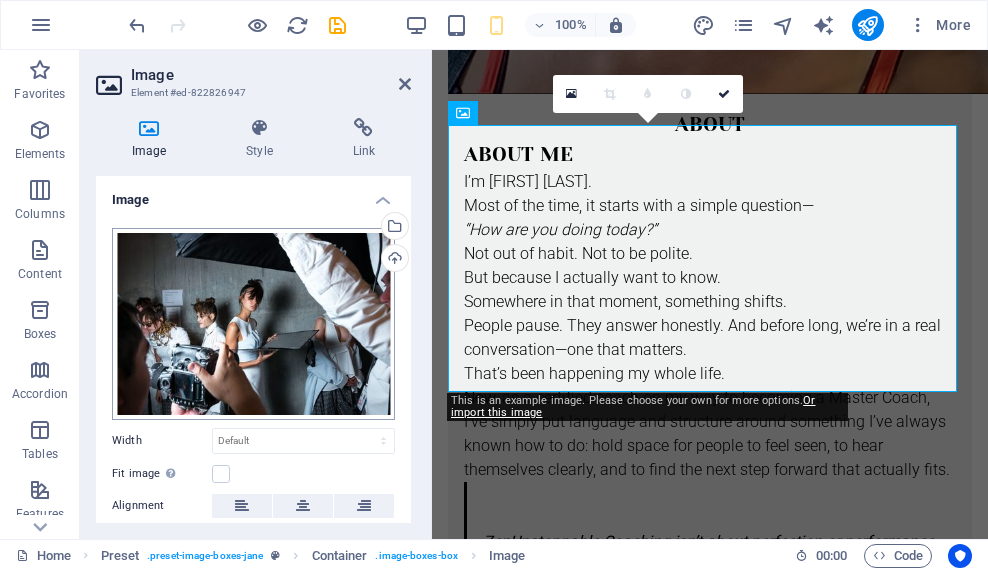 scroll, scrollTop: 6281, scrollLeft: 0, axis: vertical 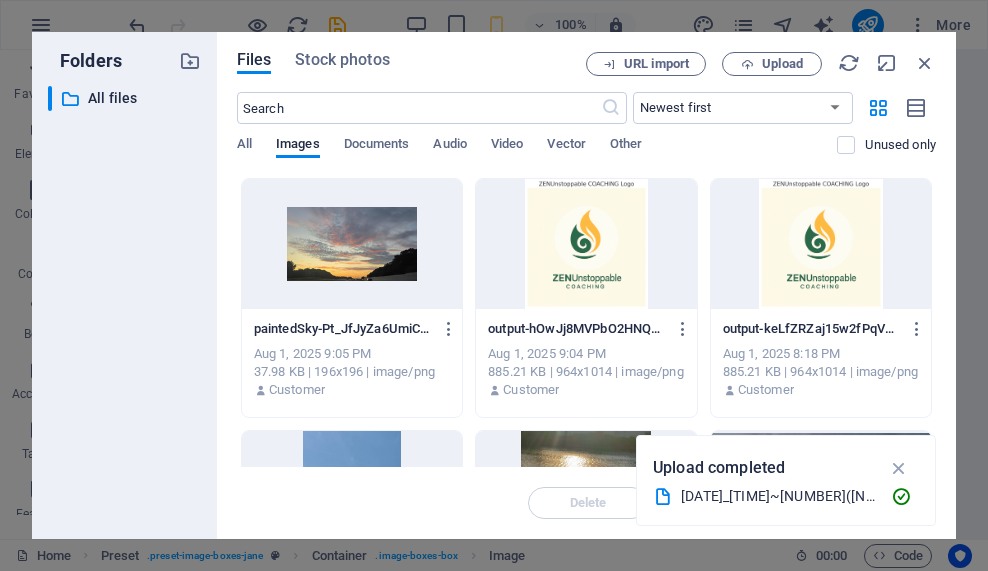 click at bounding box center [352, 244] 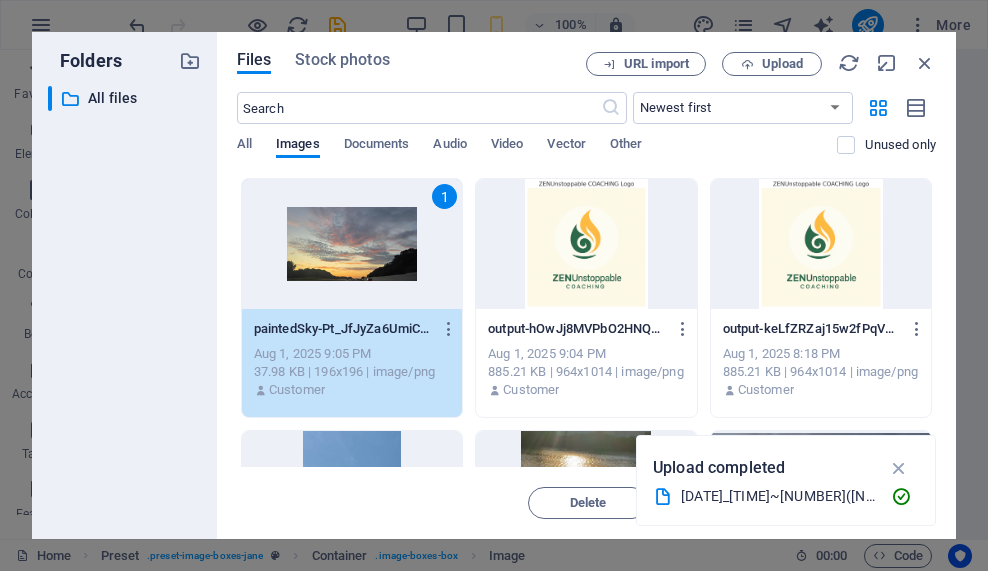 click at bounding box center [899, 468] 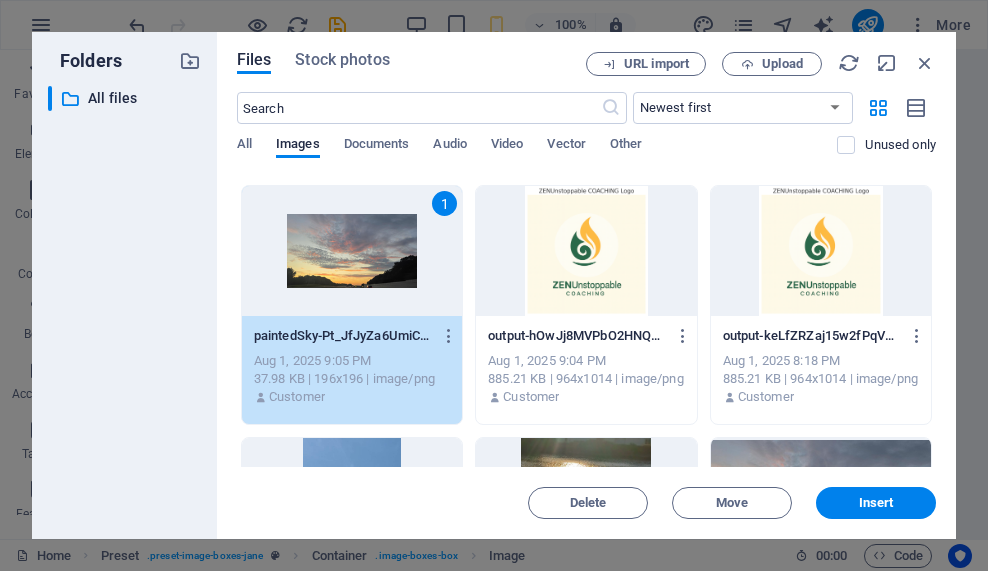 scroll, scrollTop: 400, scrollLeft: 0, axis: vertical 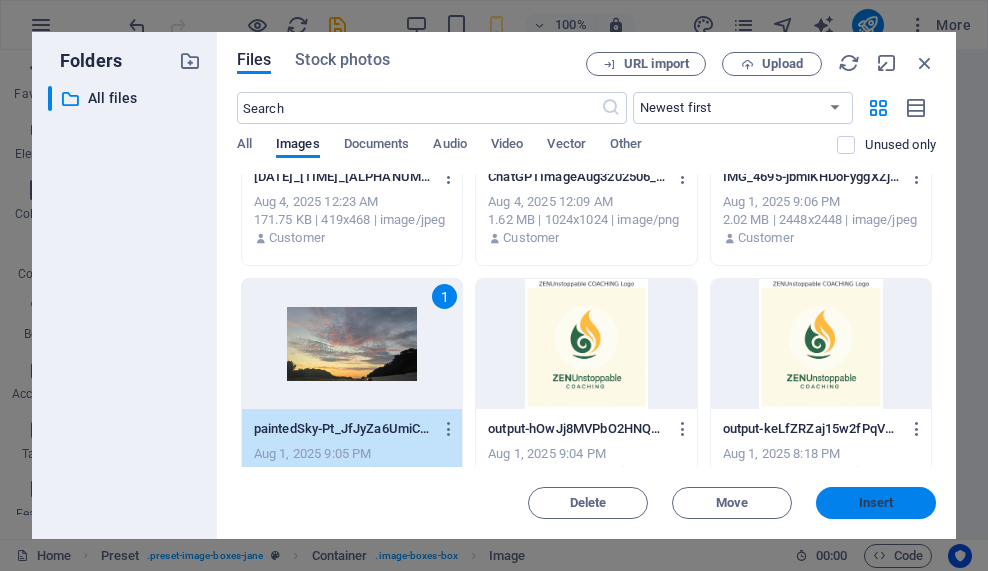 click on "Insert" at bounding box center (876, 503) 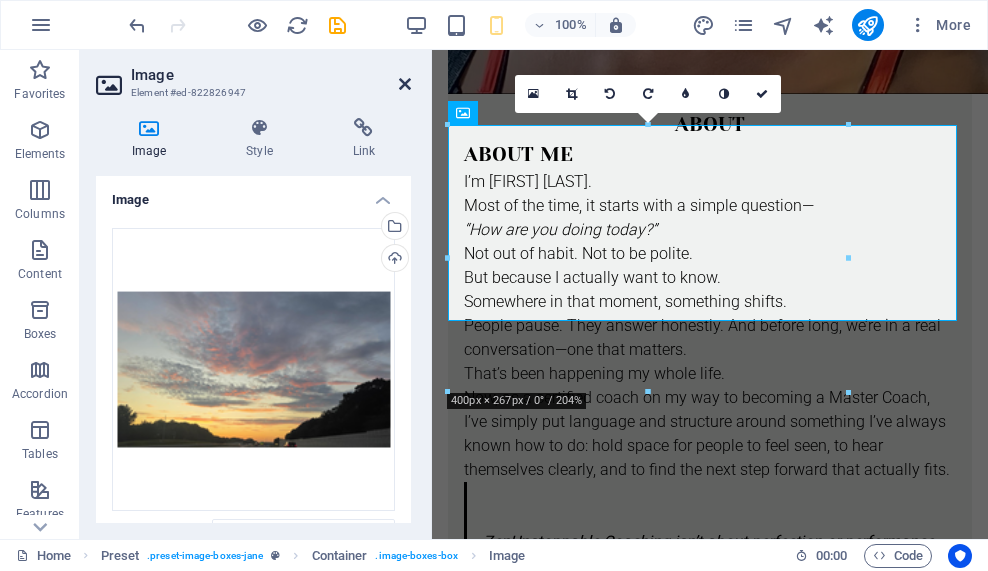 drag, startPoint x: 407, startPoint y: 81, endPoint x: 327, endPoint y: 35, distance: 92.28217 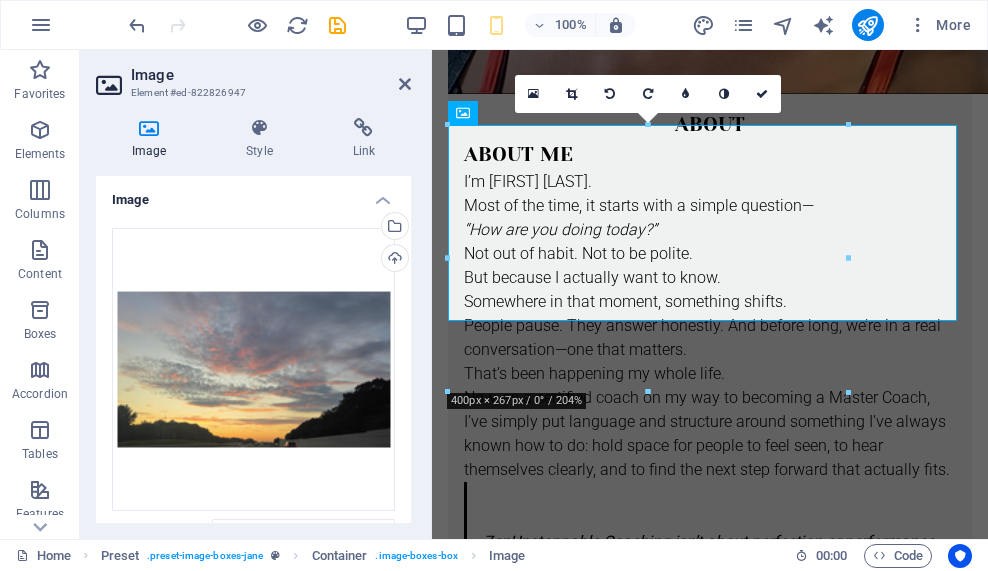 scroll, scrollTop: 540, scrollLeft: 0, axis: vertical 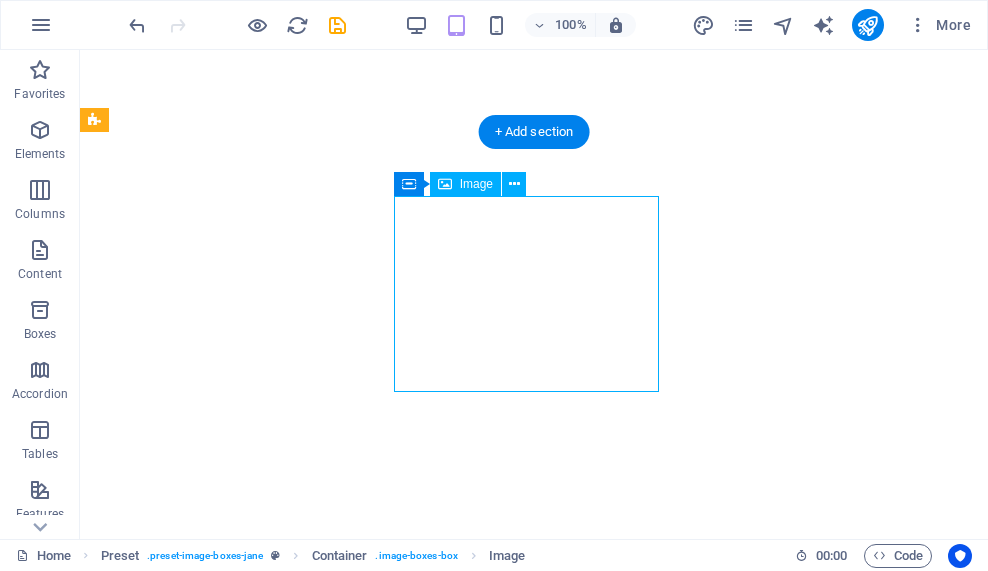 drag, startPoint x: 498, startPoint y: 267, endPoint x: 525, endPoint y: 266, distance: 27.018513 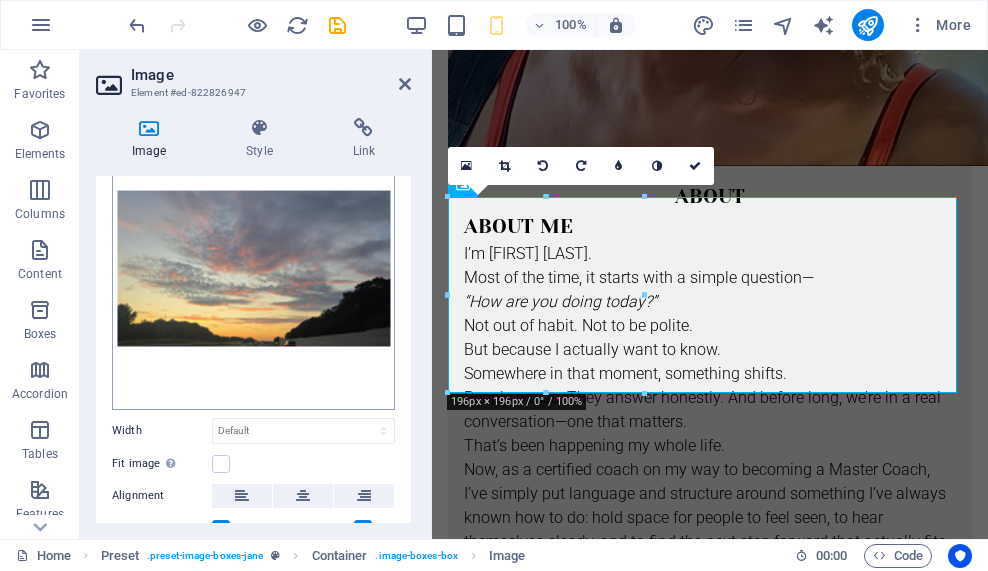 scroll, scrollTop: 200, scrollLeft: 0, axis: vertical 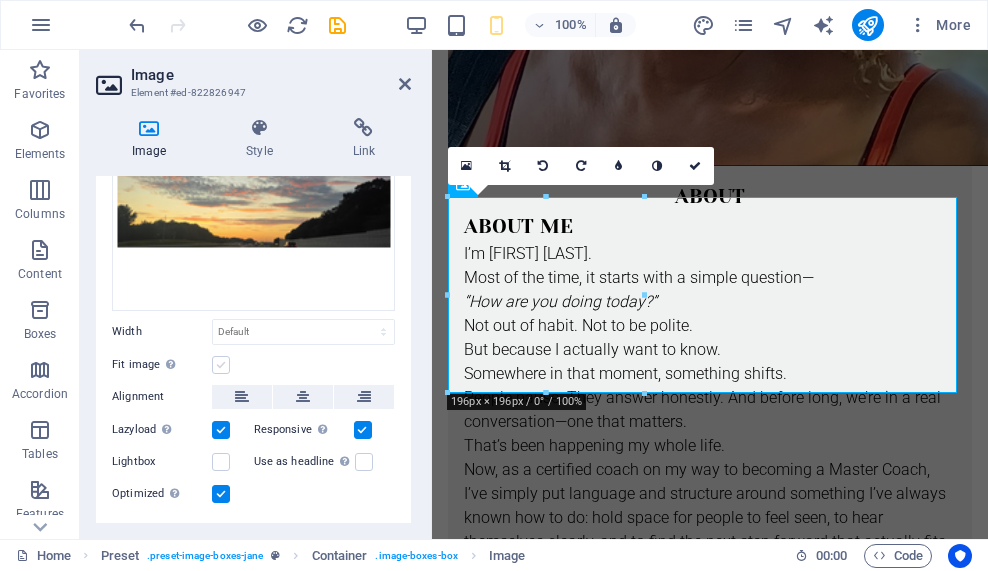 click at bounding box center (221, 365) 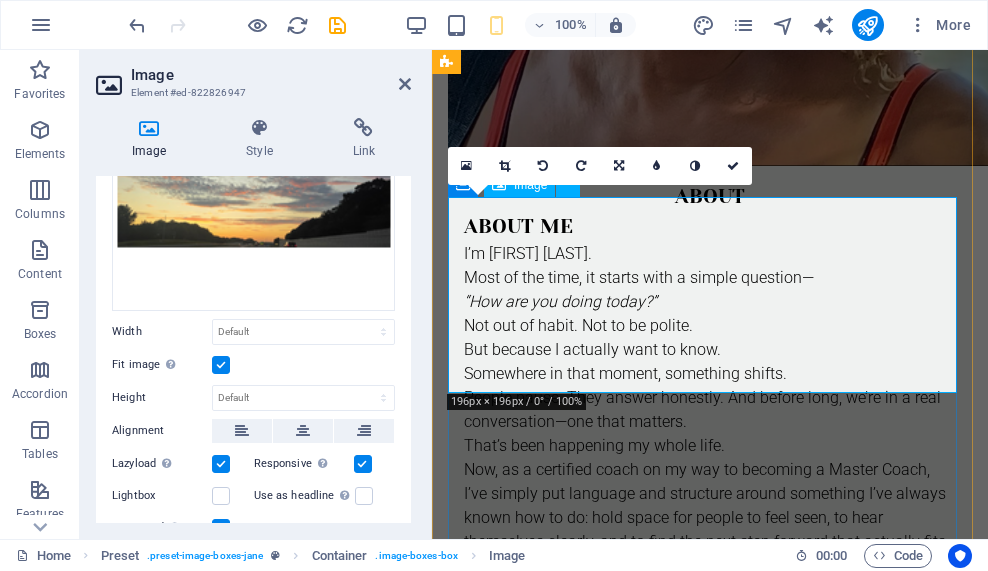 click at bounding box center (710, 1134) 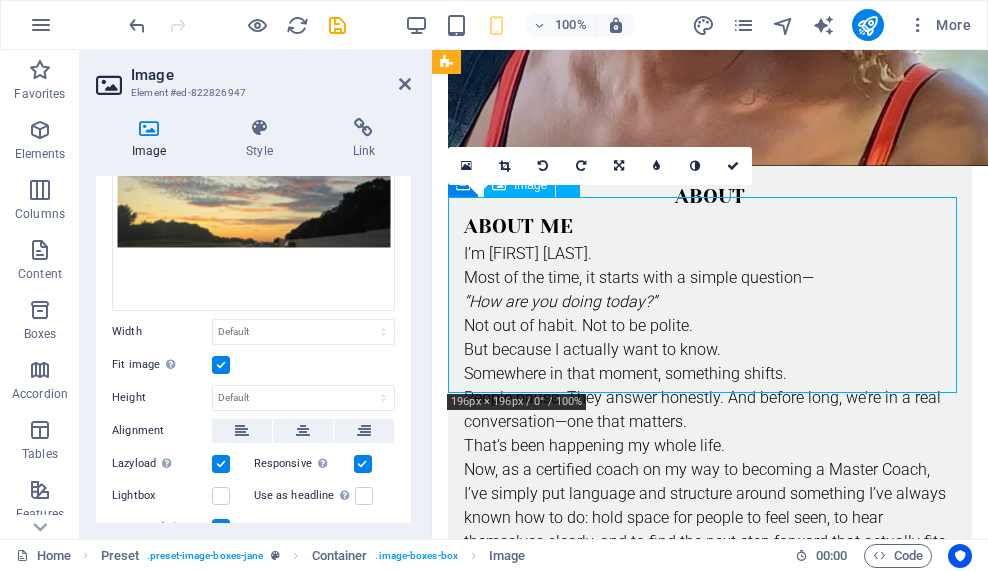 drag, startPoint x: 519, startPoint y: 307, endPoint x: 614, endPoint y: 302, distance: 95.131485 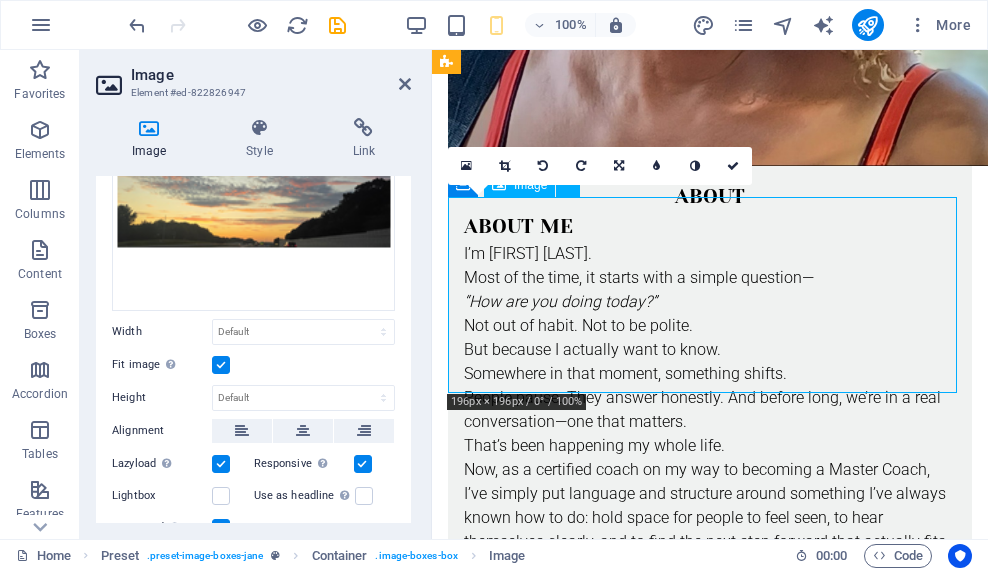 click at bounding box center [710, 1134] 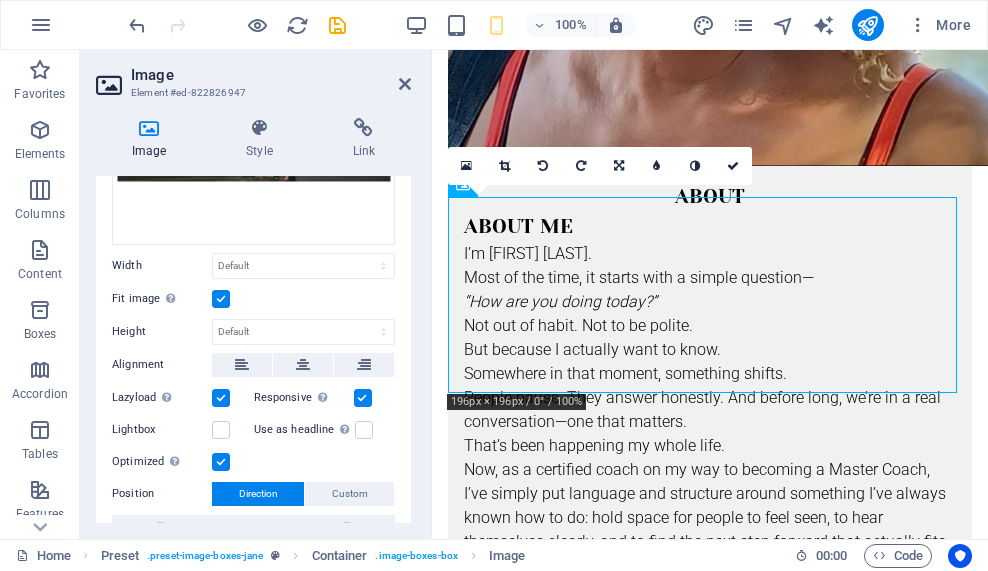 scroll, scrollTop: 300, scrollLeft: 0, axis: vertical 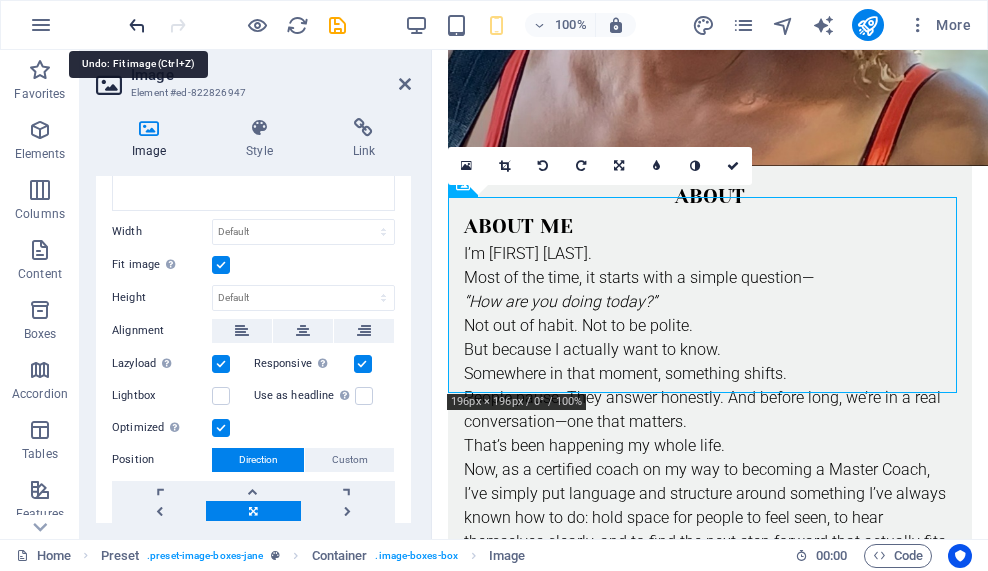 click at bounding box center [137, 25] 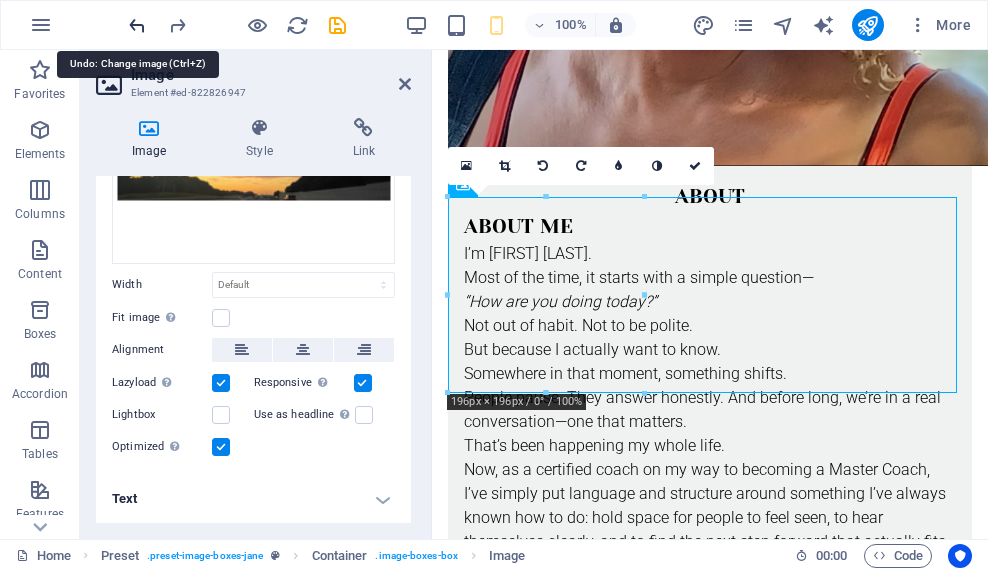 scroll, scrollTop: 243, scrollLeft: 0, axis: vertical 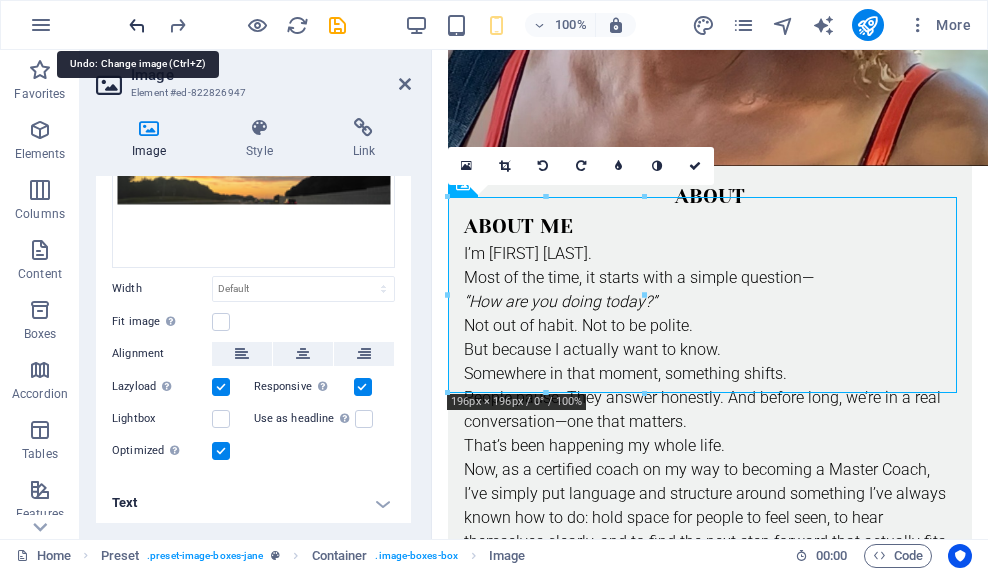 click at bounding box center [137, 25] 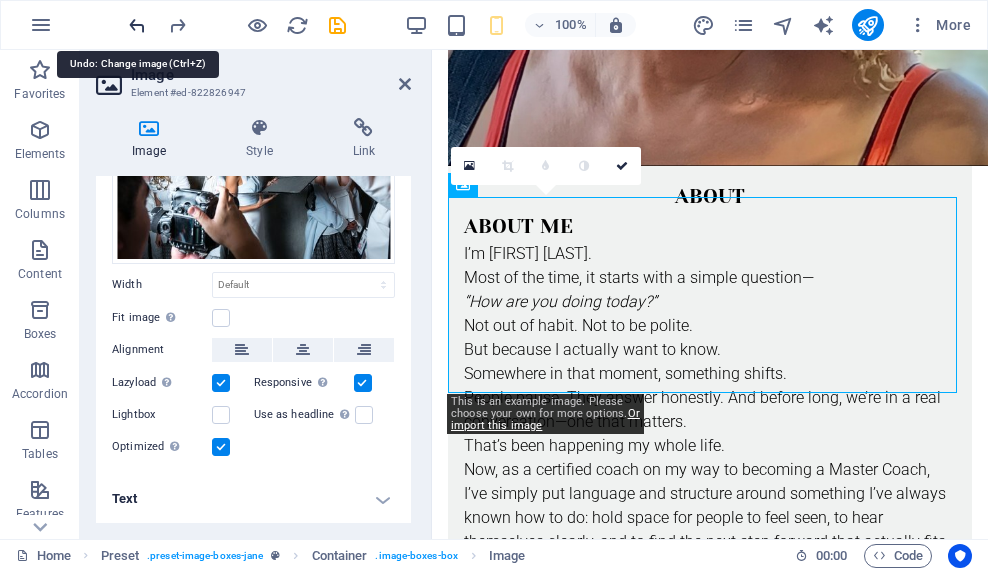 scroll, scrollTop: 154, scrollLeft: 0, axis: vertical 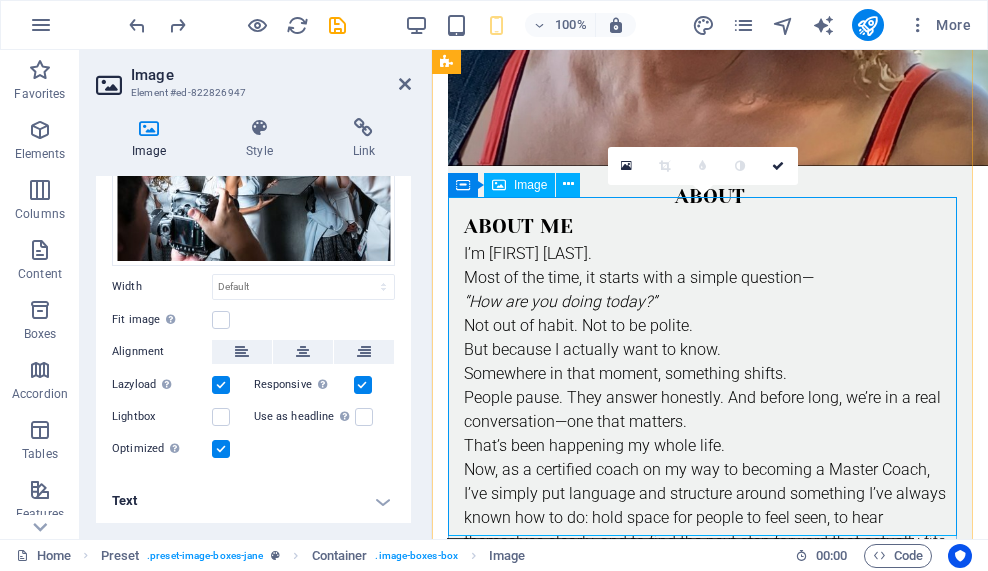 click at bounding box center (710, 3492) 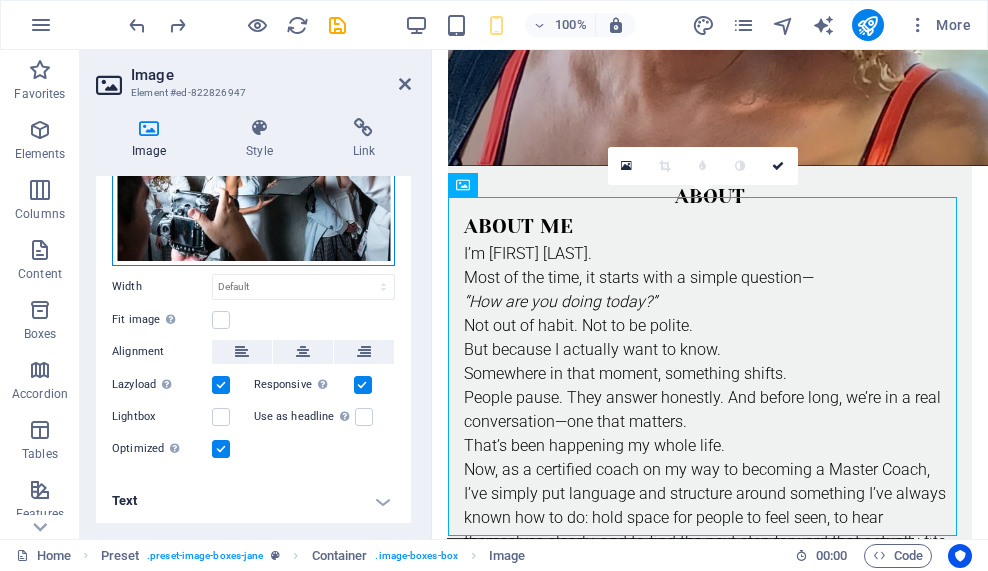 click on "Drag files here, click to choose files or select files from Files or our free stock photos & videos" at bounding box center (253, 170) 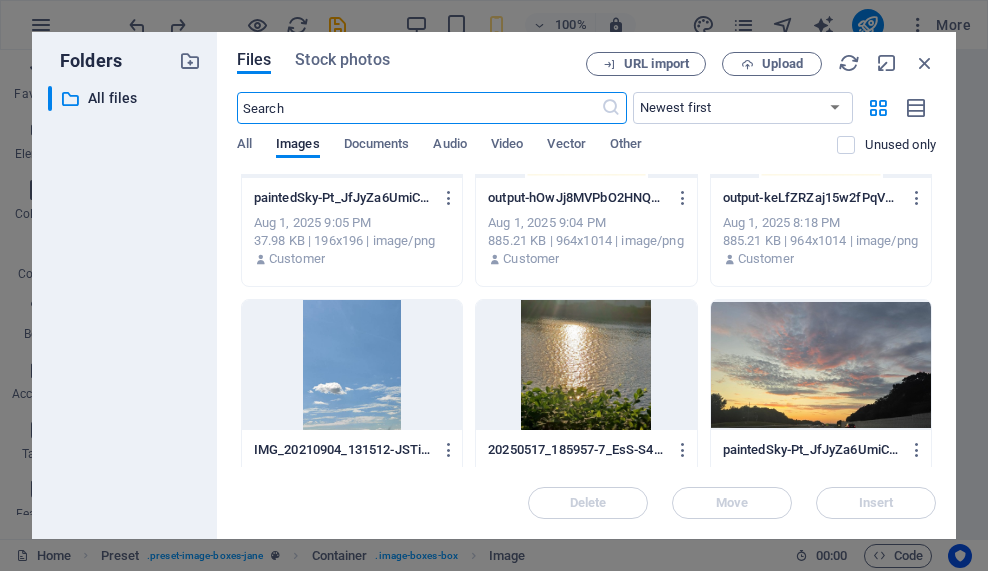 scroll, scrollTop: 703, scrollLeft: 0, axis: vertical 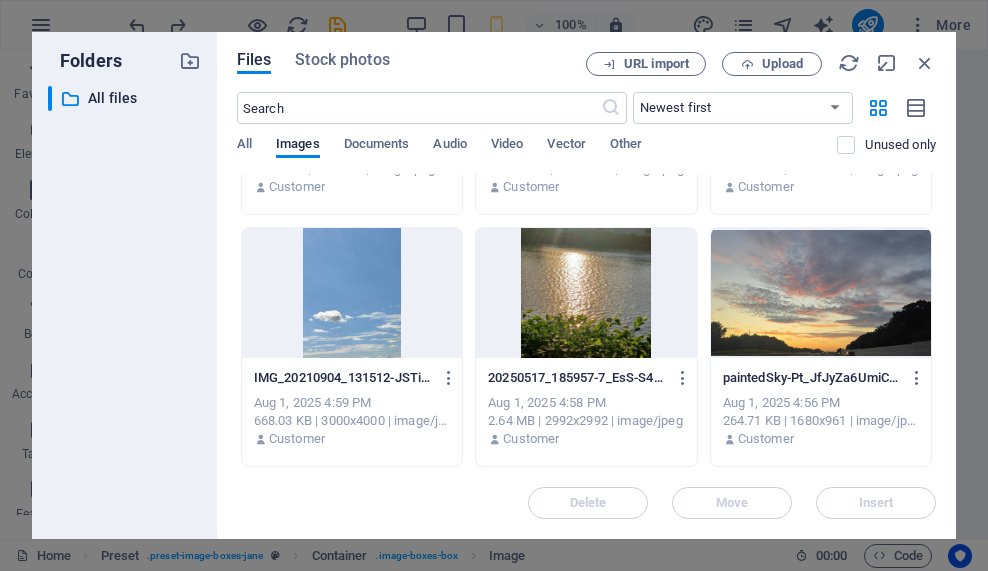 click at bounding box center [821, 293] 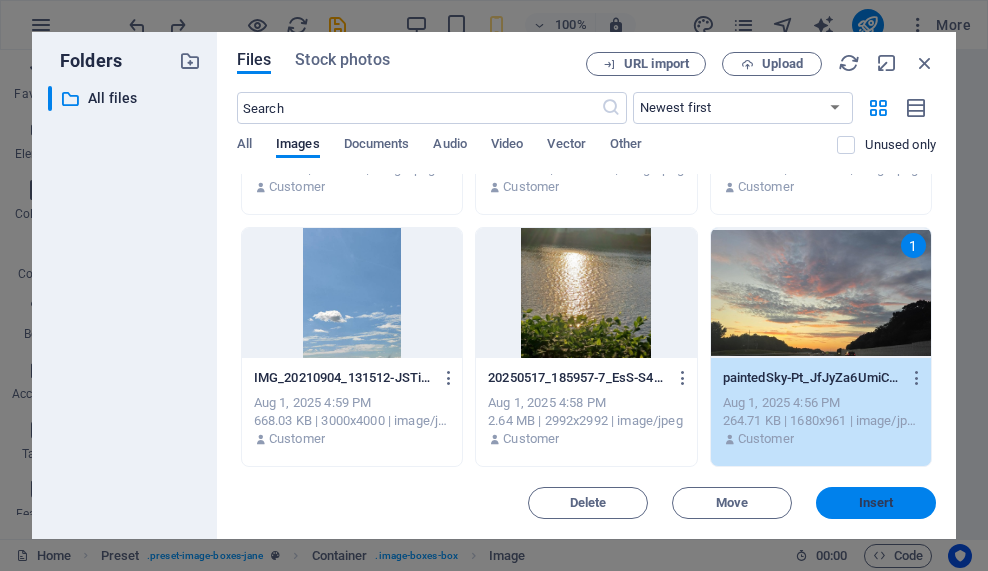 click on "Insert" at bounding box center (876, 503) 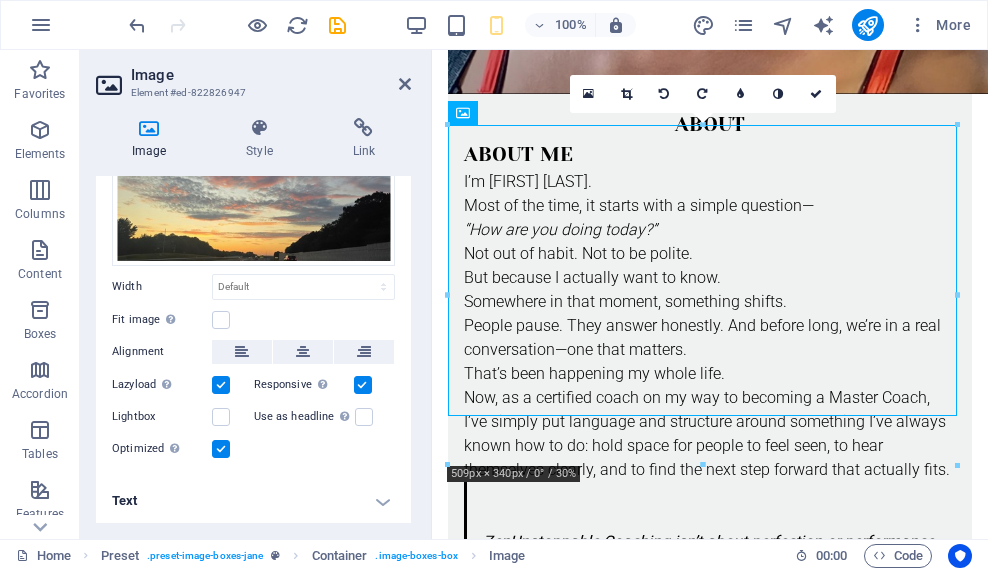 scroll, scrollTop: 28, scrollLeft: 0, axis: vertical 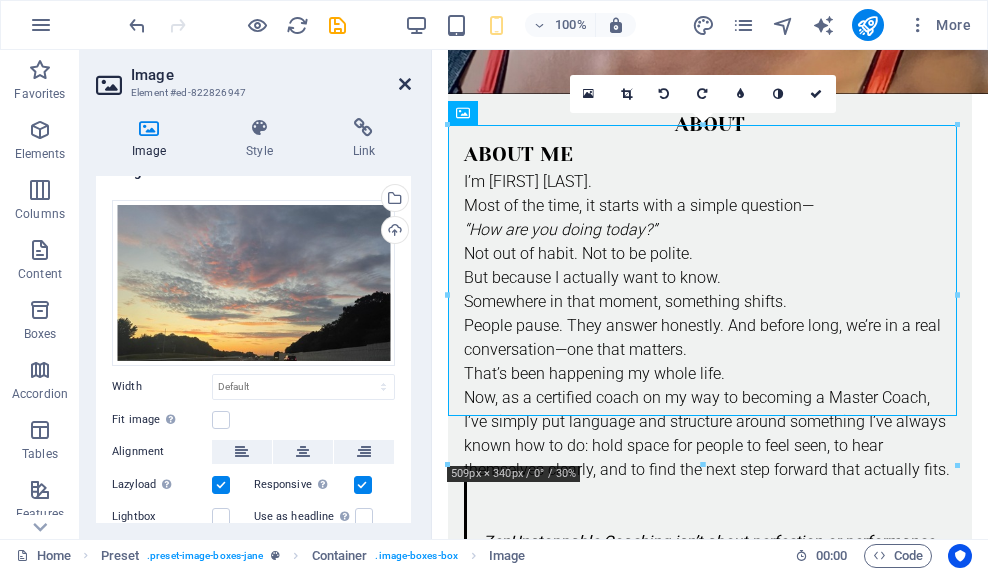click at bounding box center [405, 84] 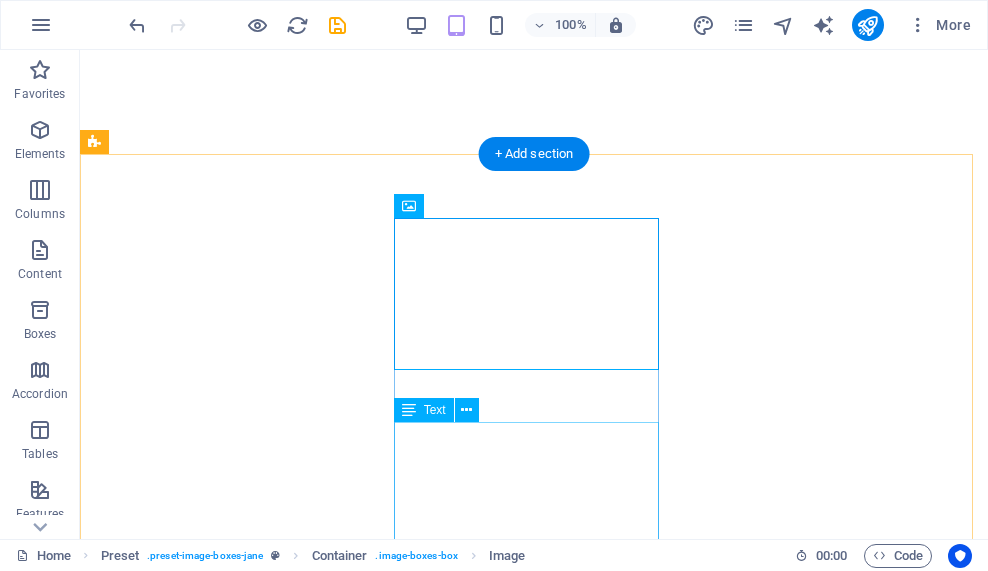 scroll, scrollTop: 618, scrollLeft: 0, axis: vertical 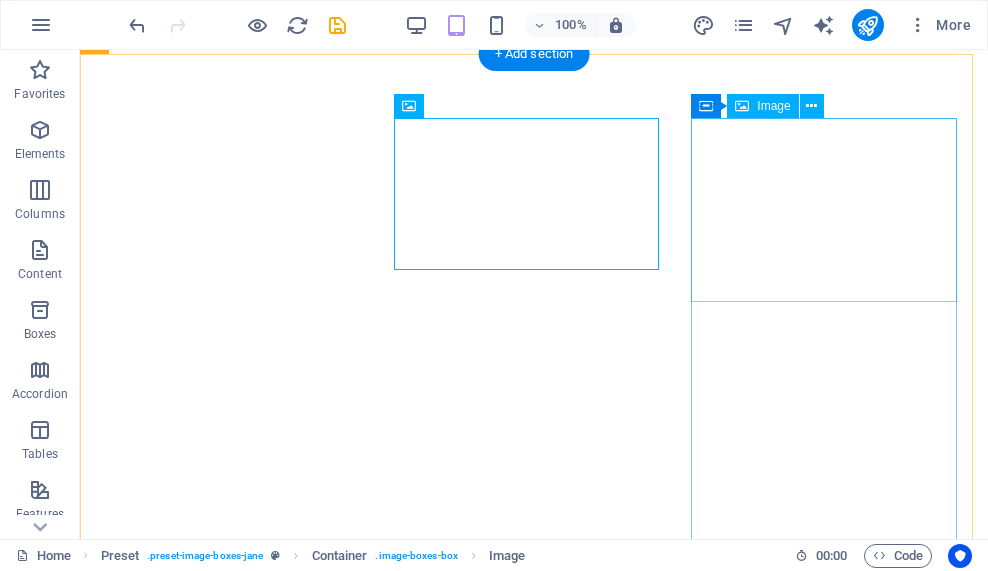 click at bounding box center [534, 4582] 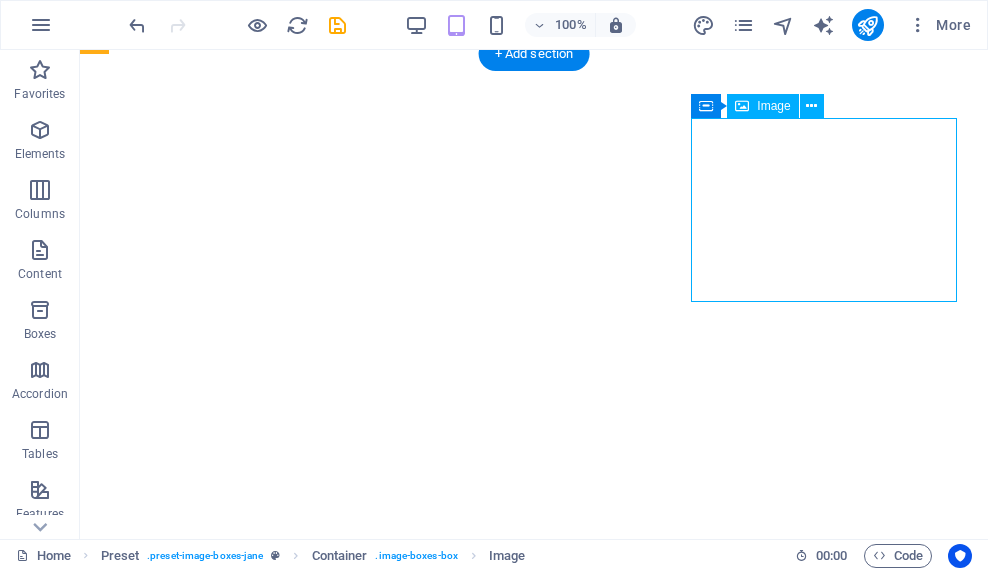 click at bounding box center (534, 4582) 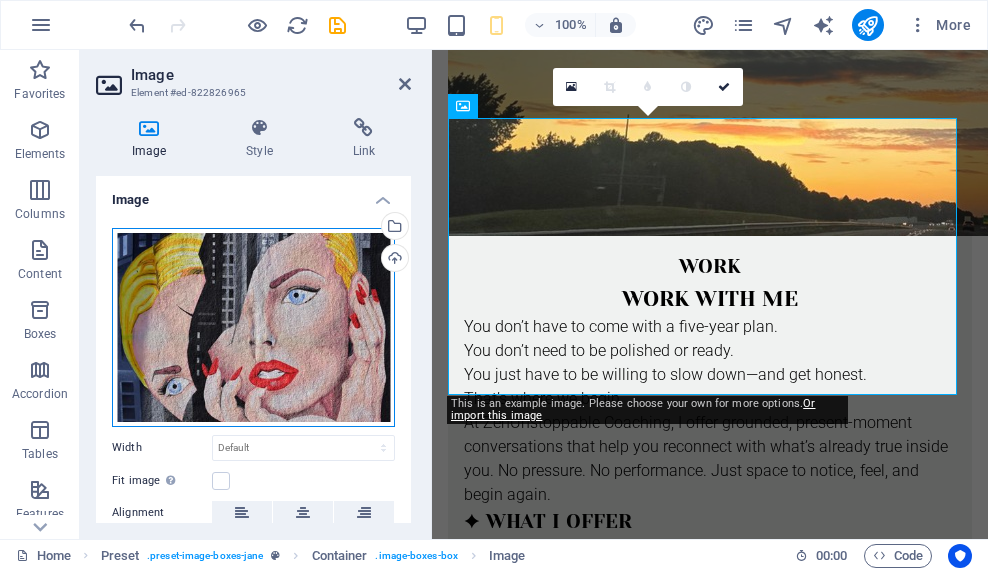 click on "Drag files here, click to choose files or select files from Files or our free stock photos & videos" at bounding box center [253, 327] 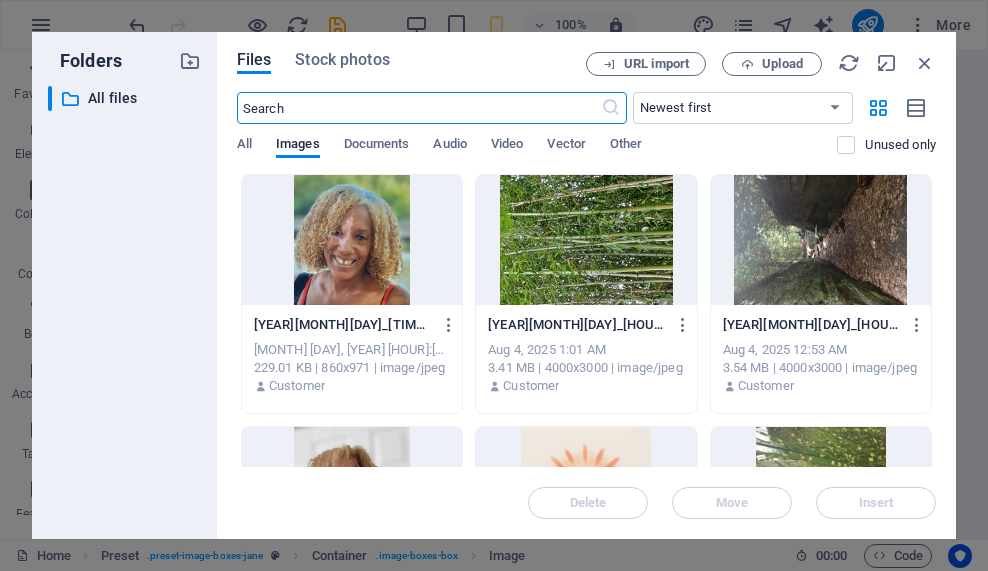 scroll, scrollTop: 12266, scrollLeft: 0, axis: vertical 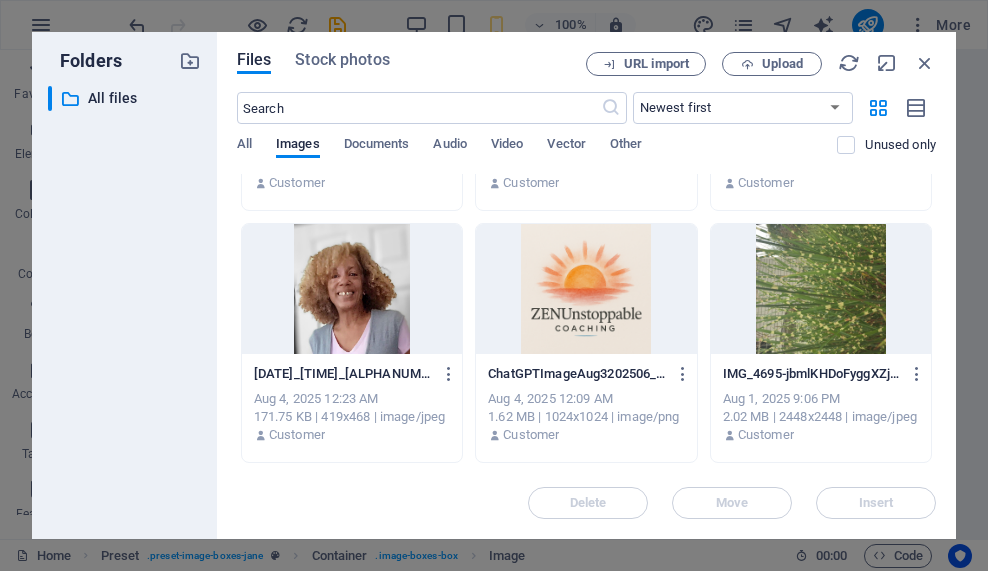 click at bounding box center (586, 289) 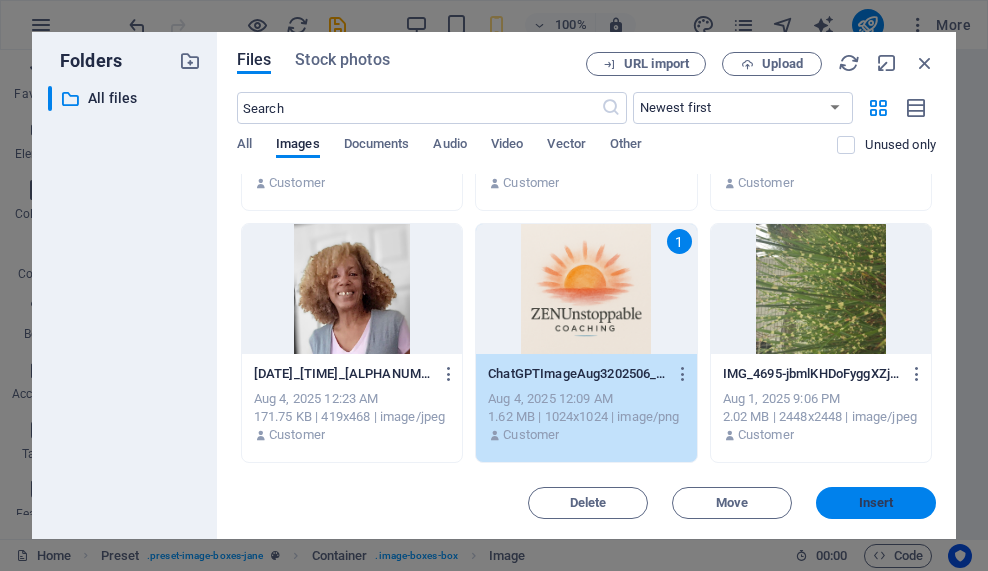 click on "Insert" at bounding box center [876, 503] 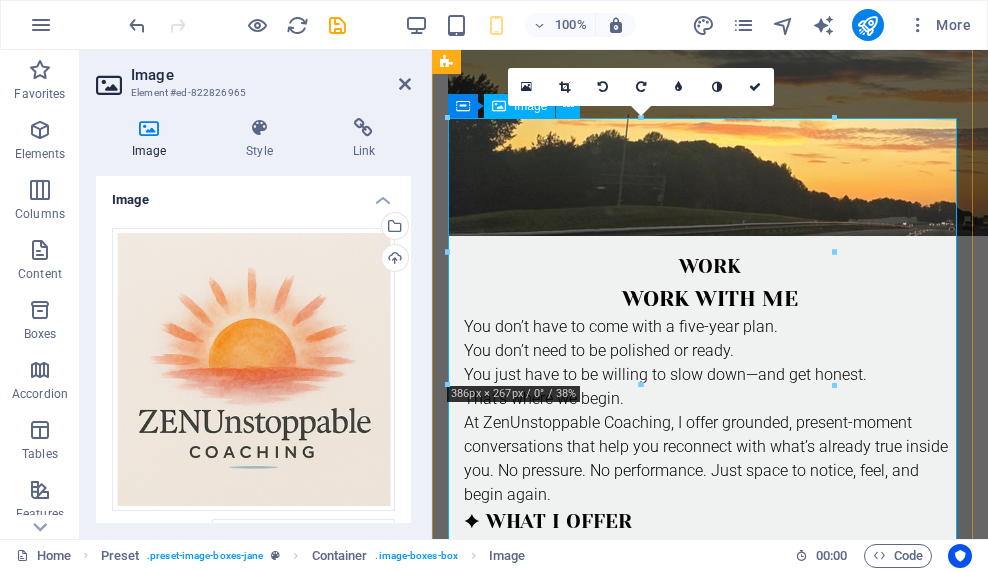 scroll, scrollTop: 3534, scrollLeft: 0, axis: vertical 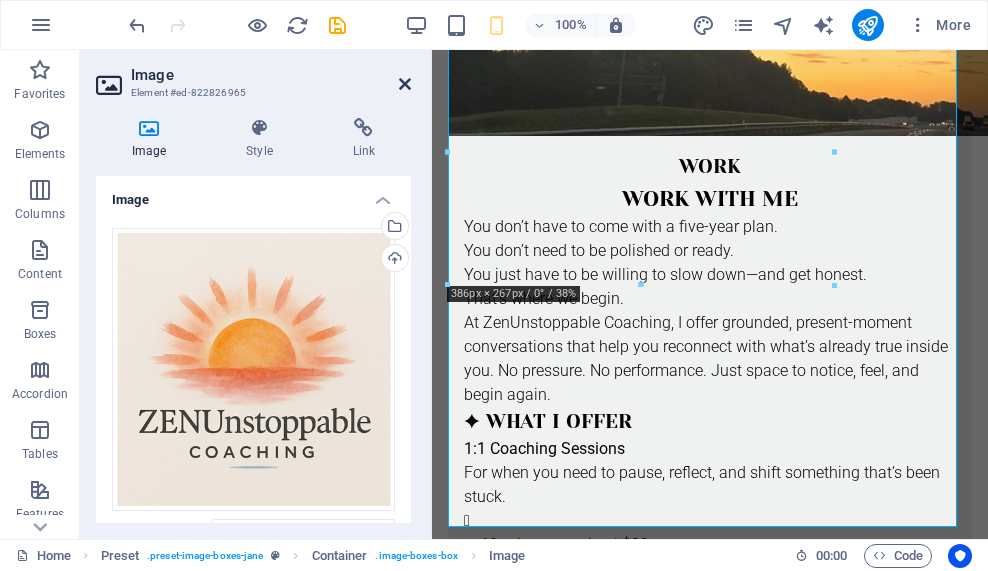 click at bounding box center [405, 84] 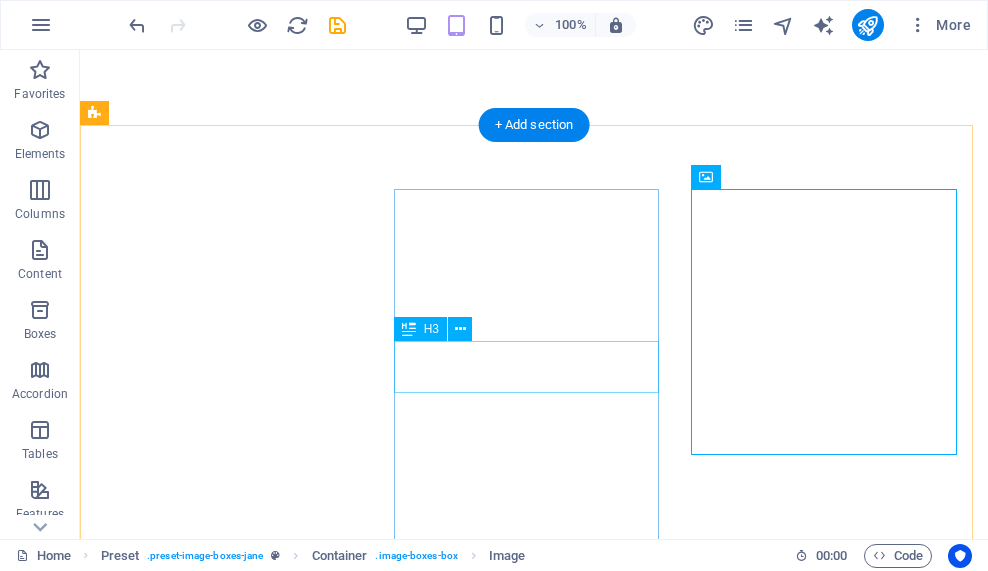scroll, scrollTop: 518, scrollLeft: 0, axis: vertical 